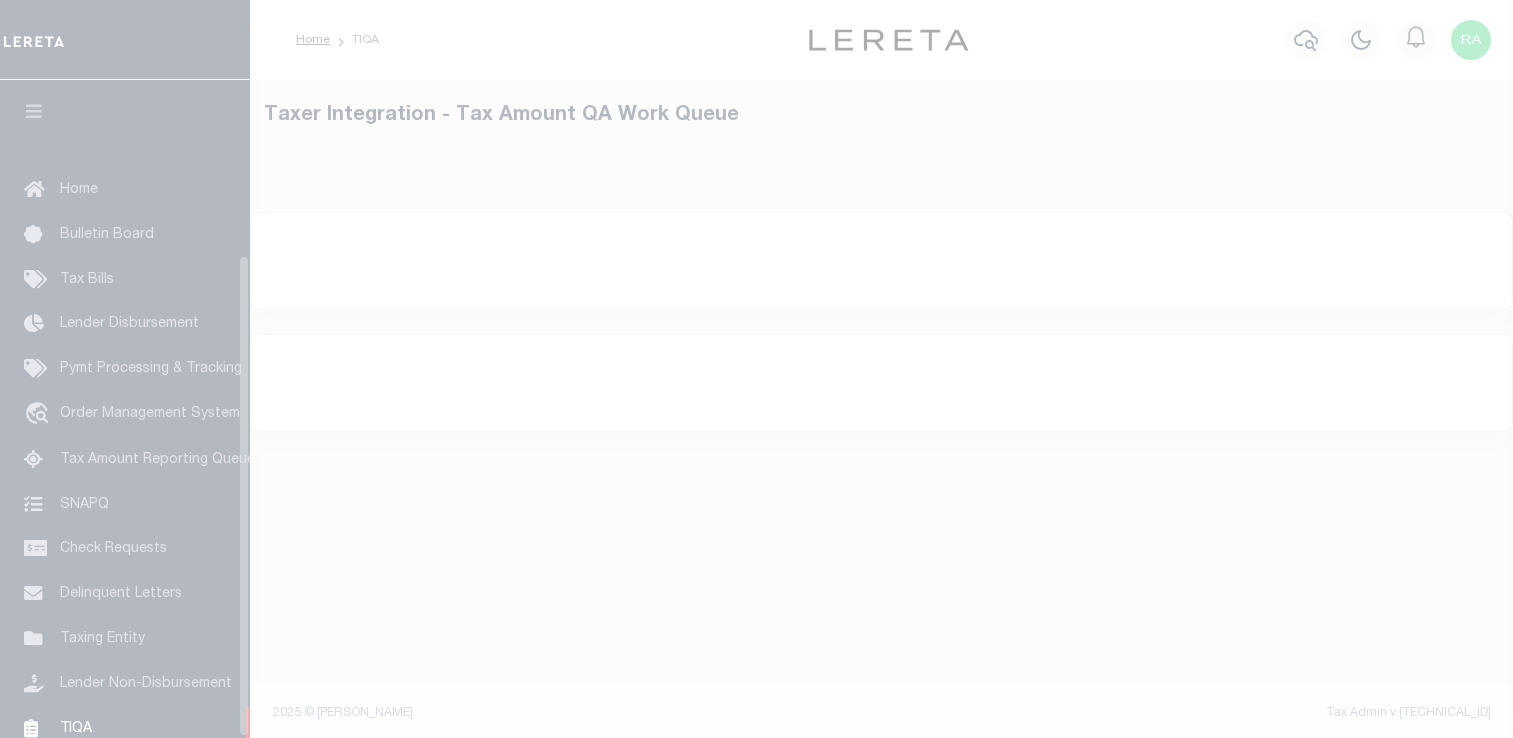 scroll, scrollTop: 0, scrollLeft: 0, axis: both 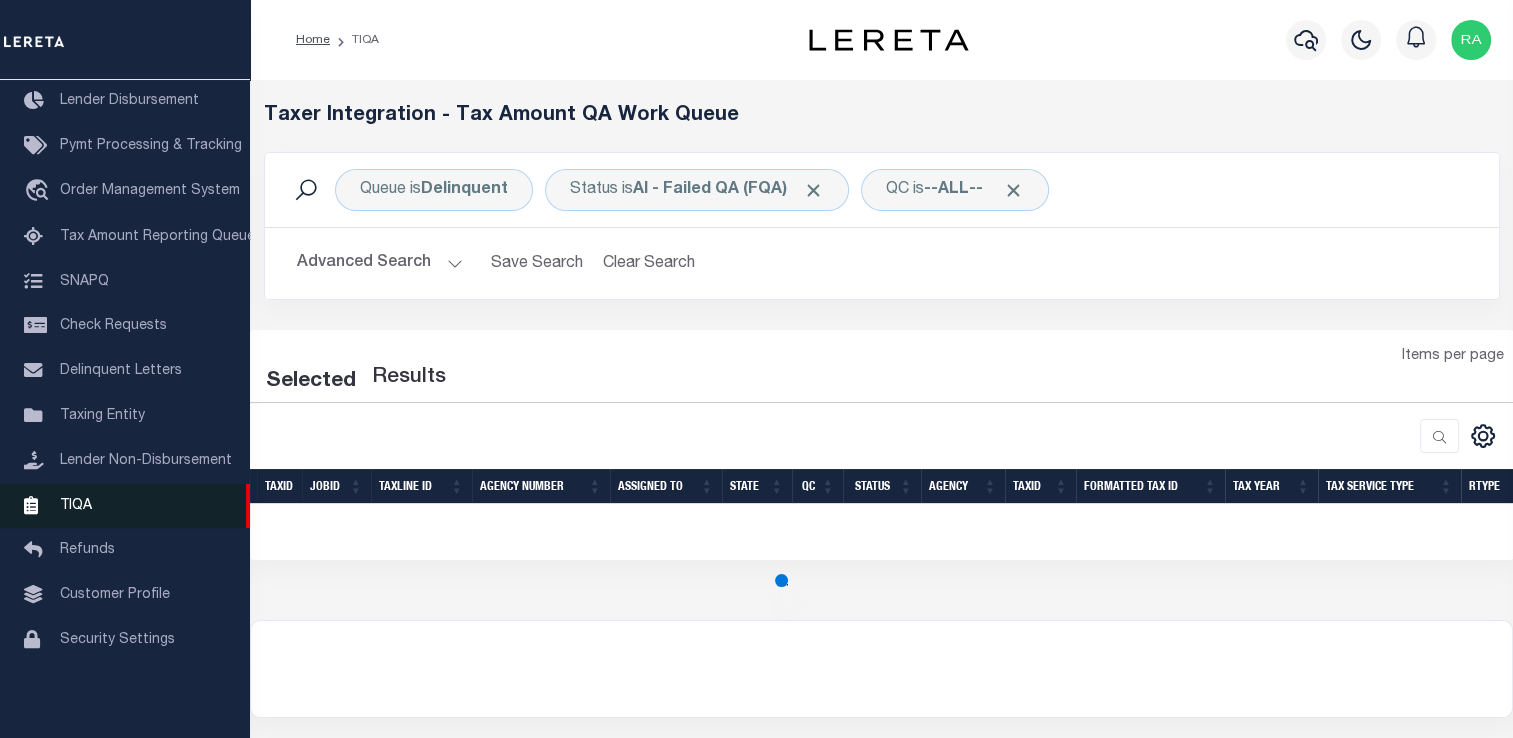 select on "200" 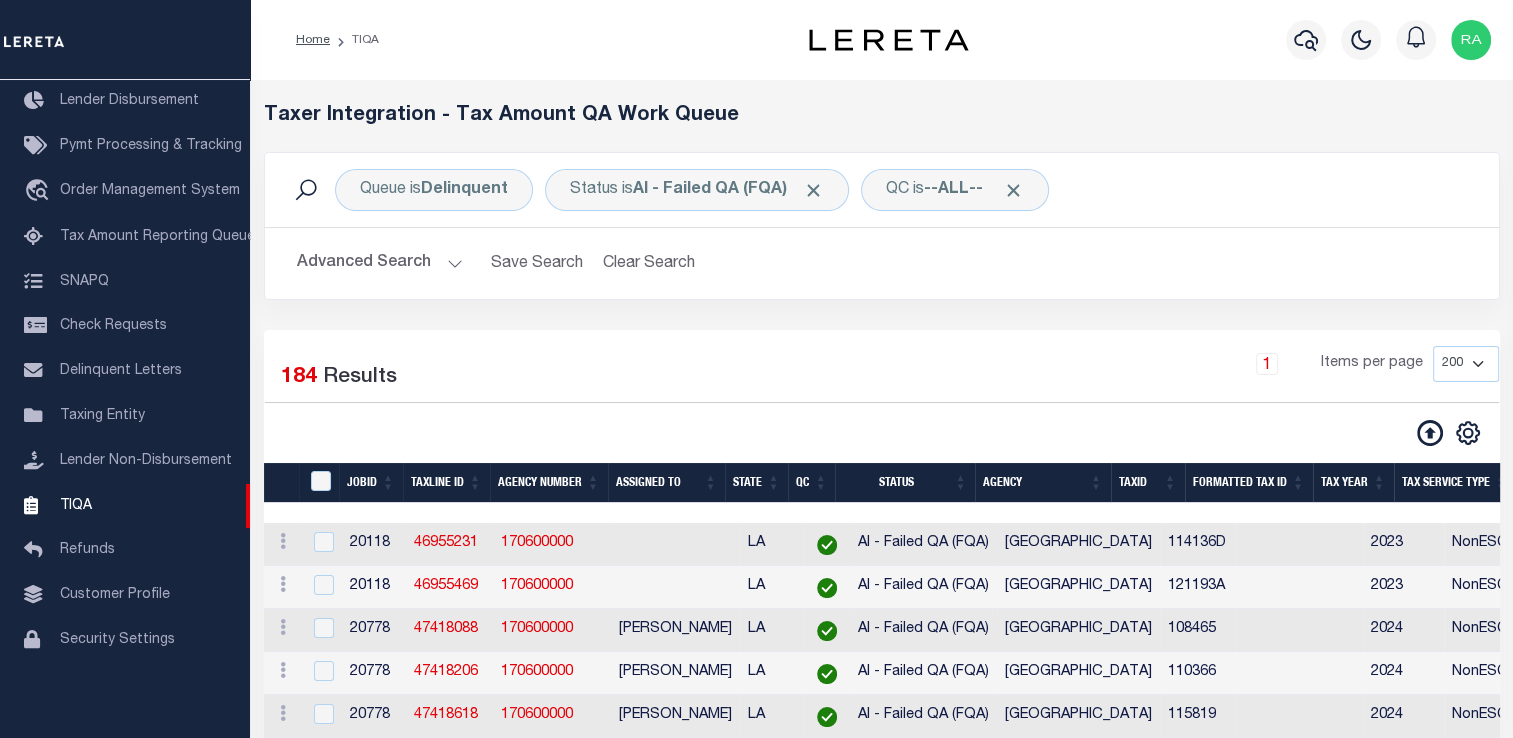 click on "Advanced Search" at bounding box center (380, 263) 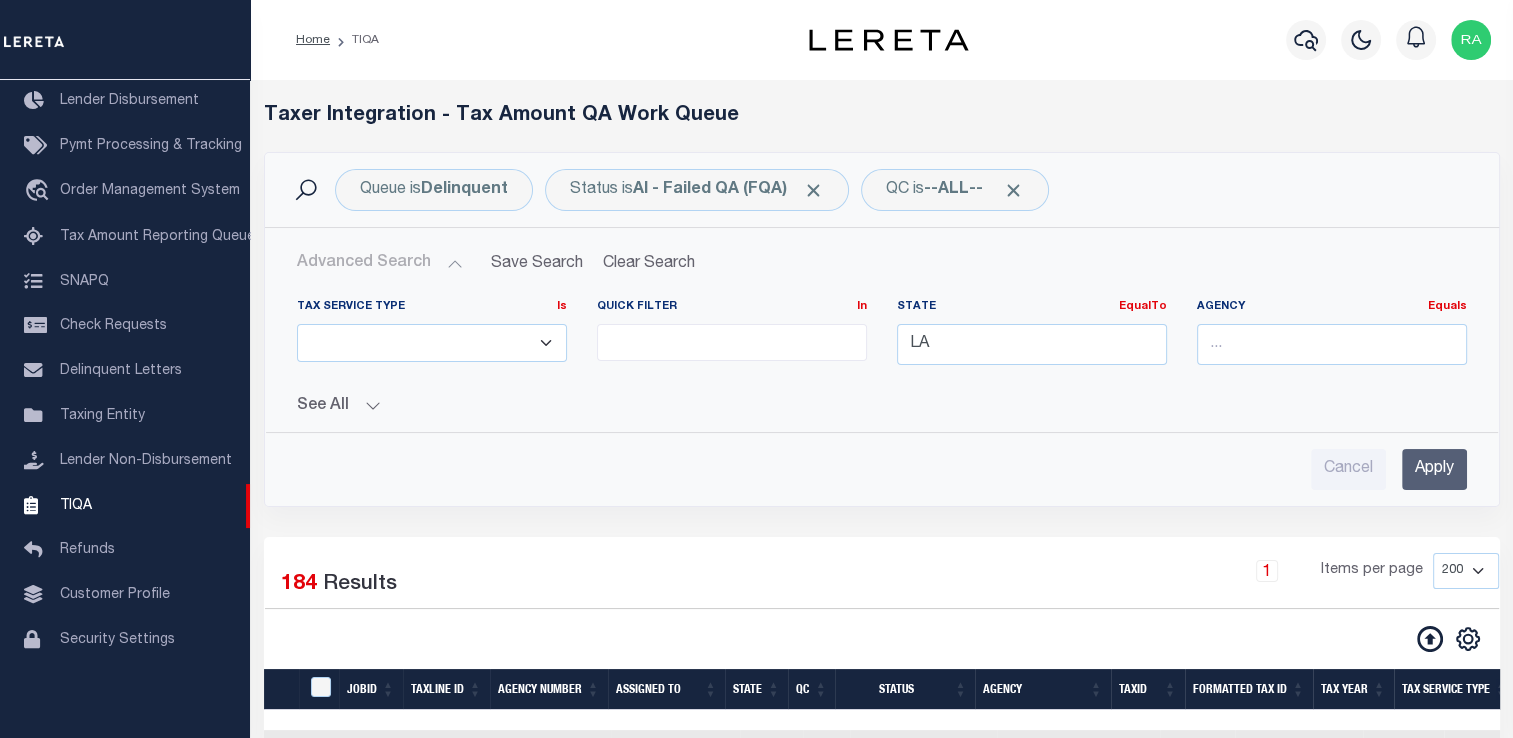 click on "Advanced Search" at bounding box center (380, 263) 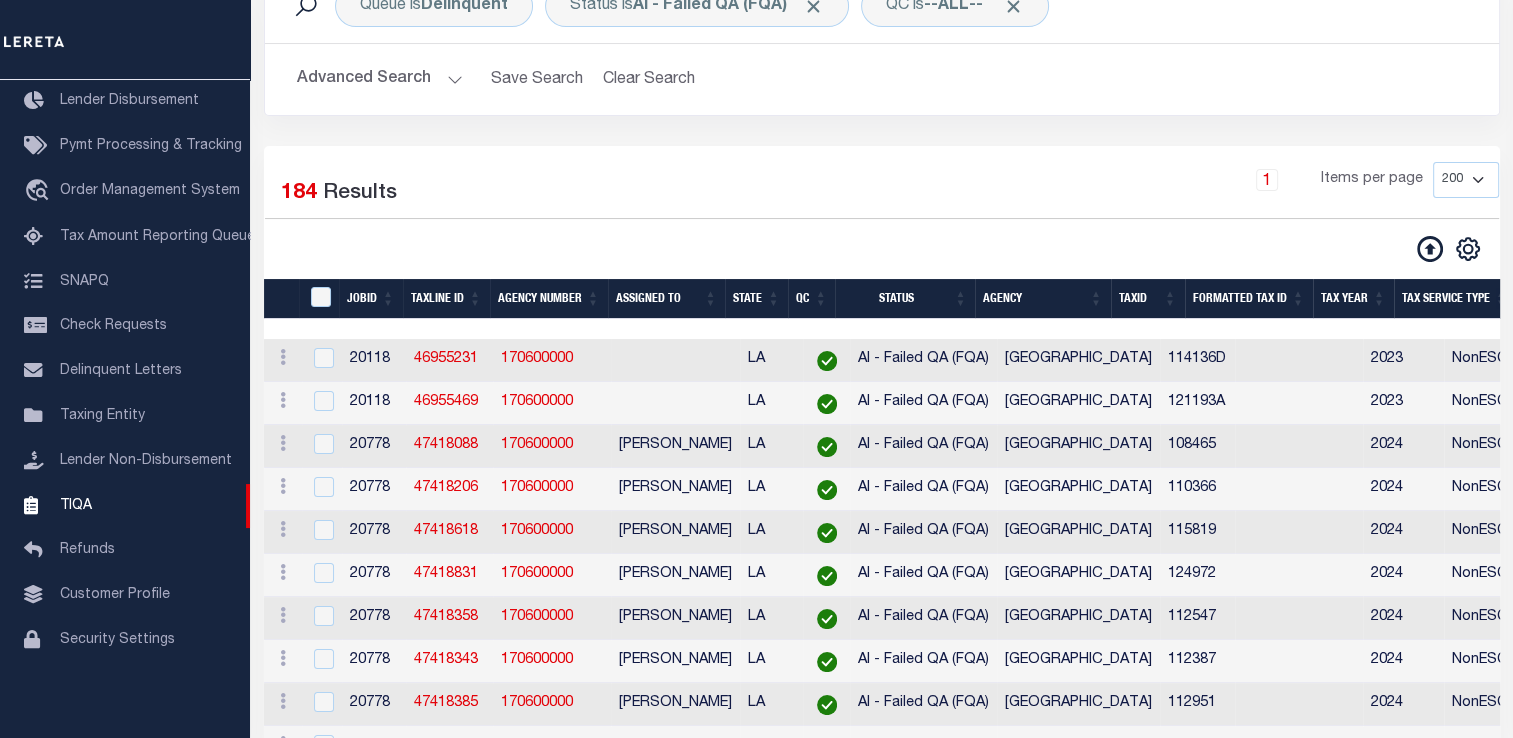 scroll, scrollTop: 226, scrollLeft: 0, axis: vertical 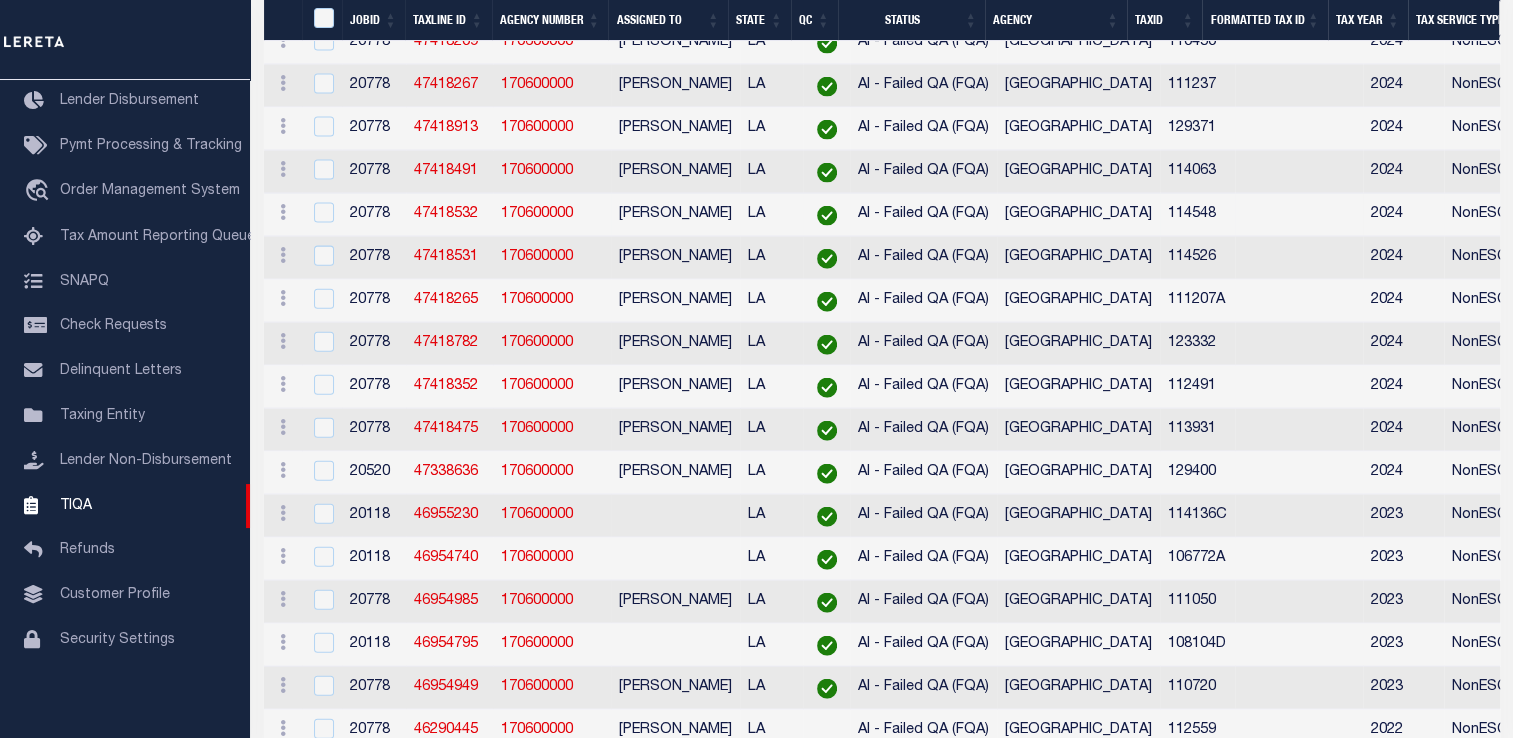 click on "47418532" at bounding box center [449, 215] 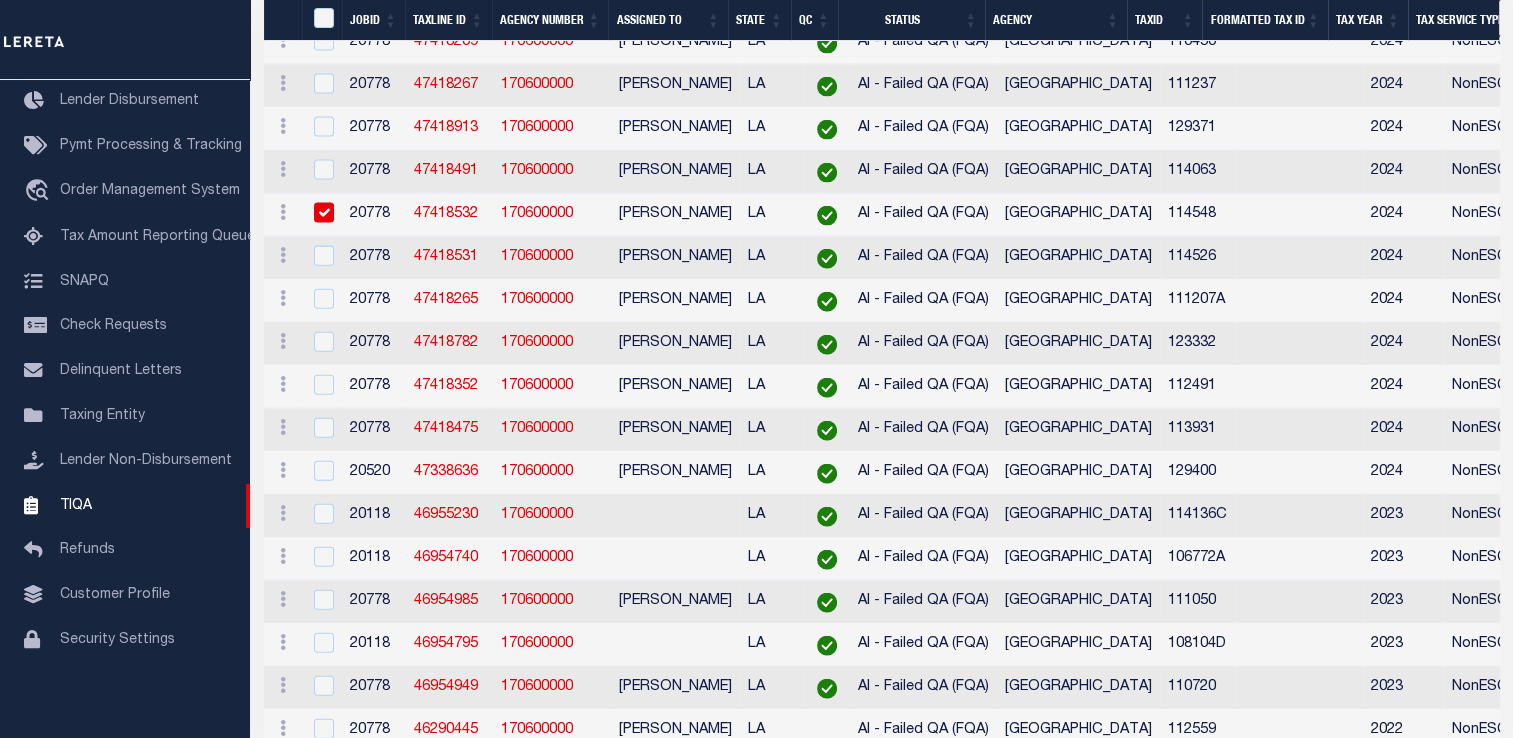 checkbox on "true" 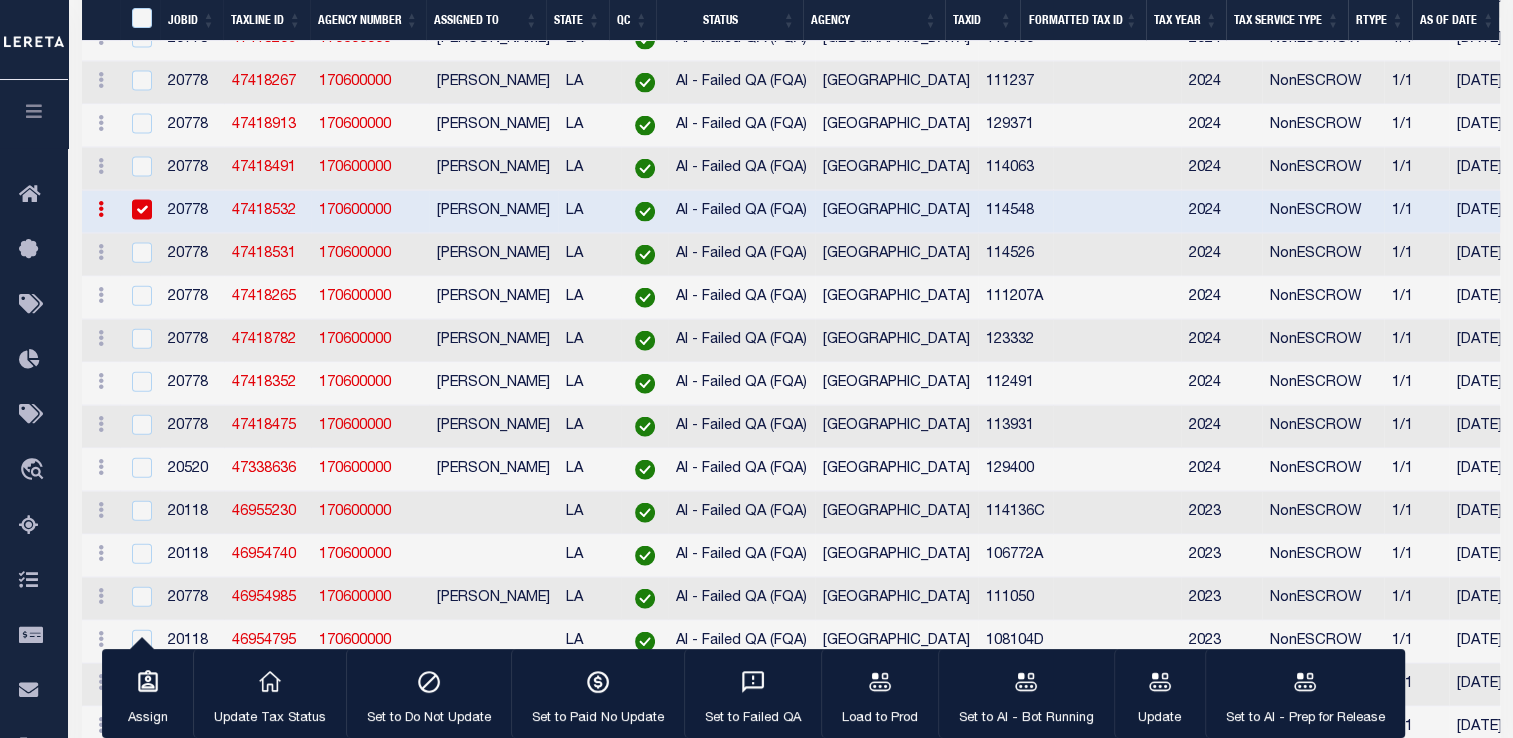 click on "47418532" at bounding box center [264, 211] 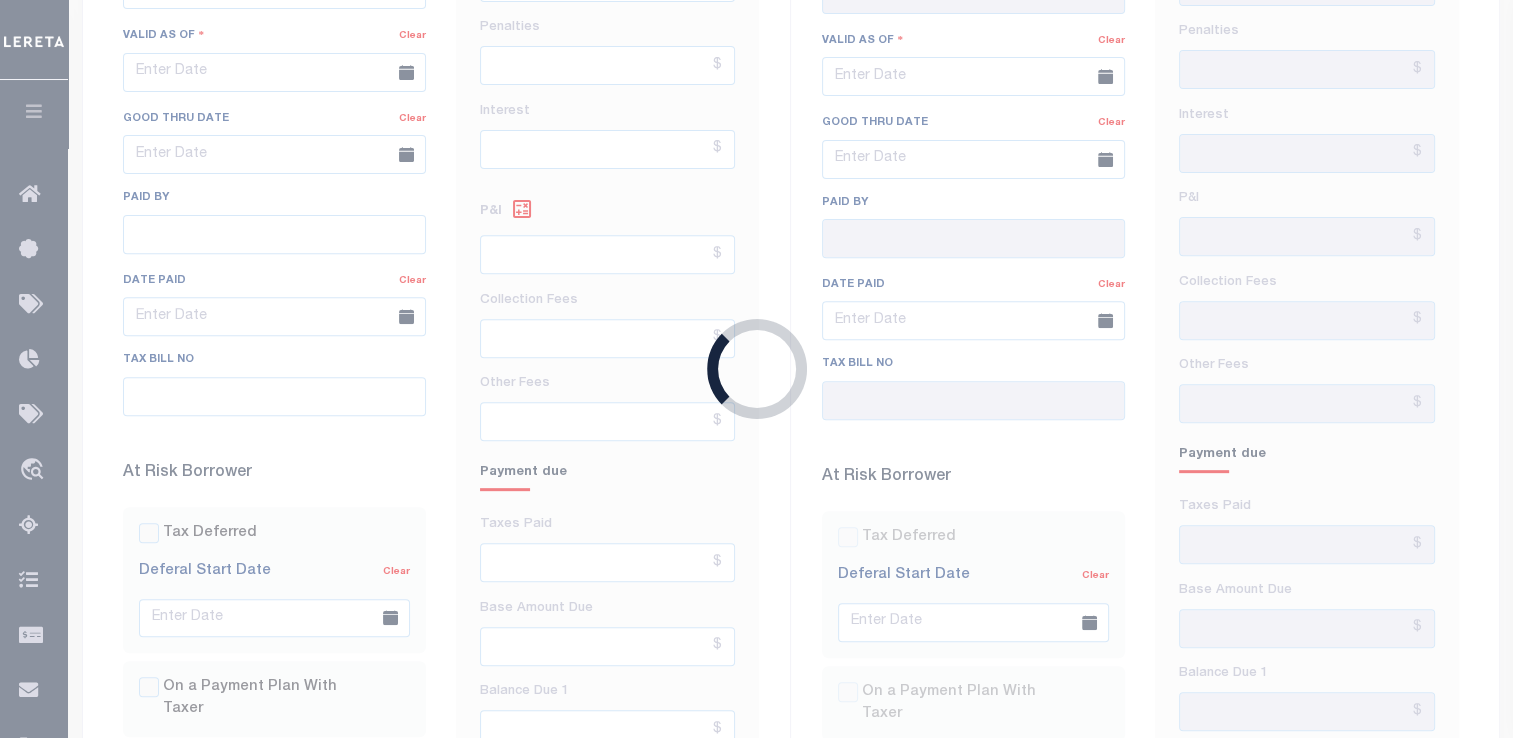 scroll, scrollTop: 0, scrollLeft: 0, axis: both 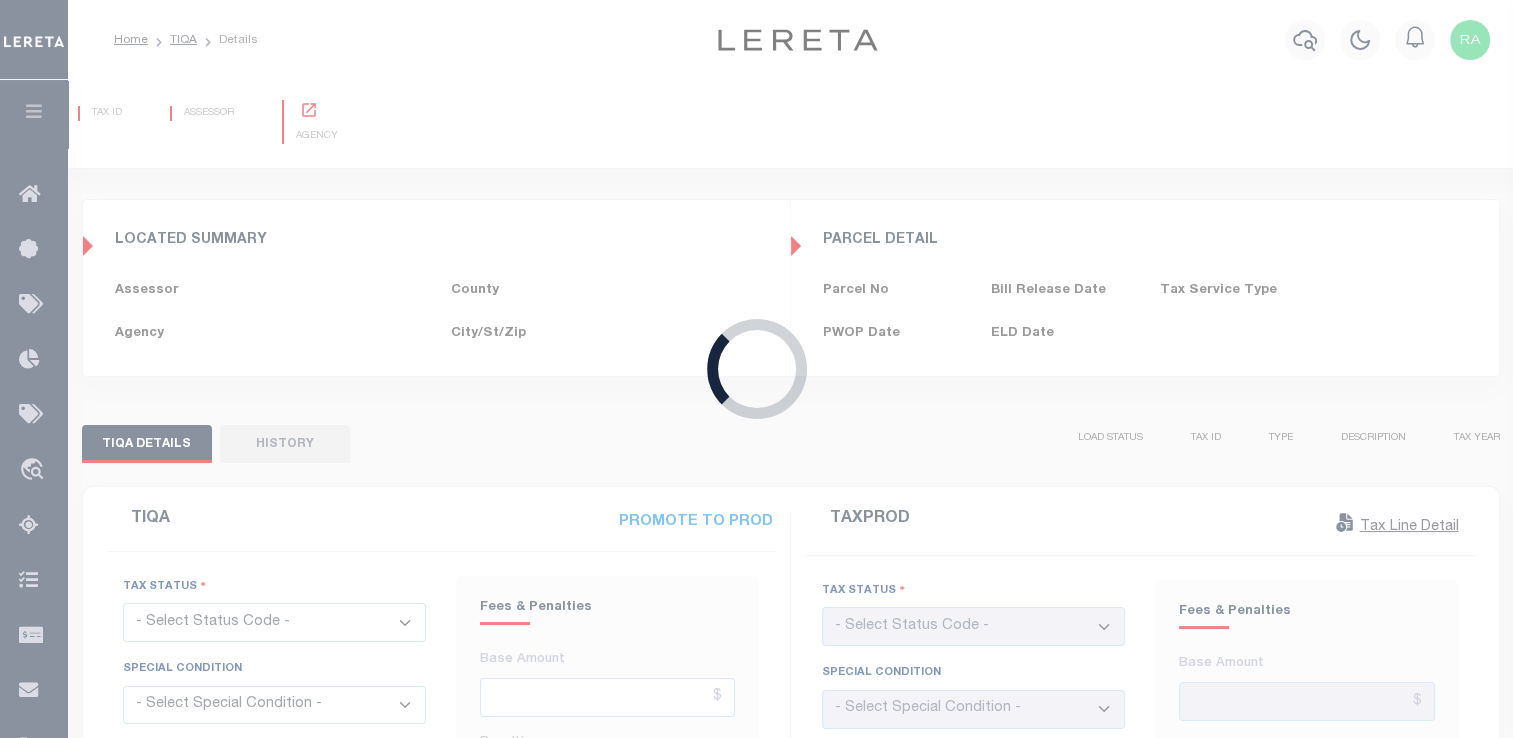 type on "[DATE]" 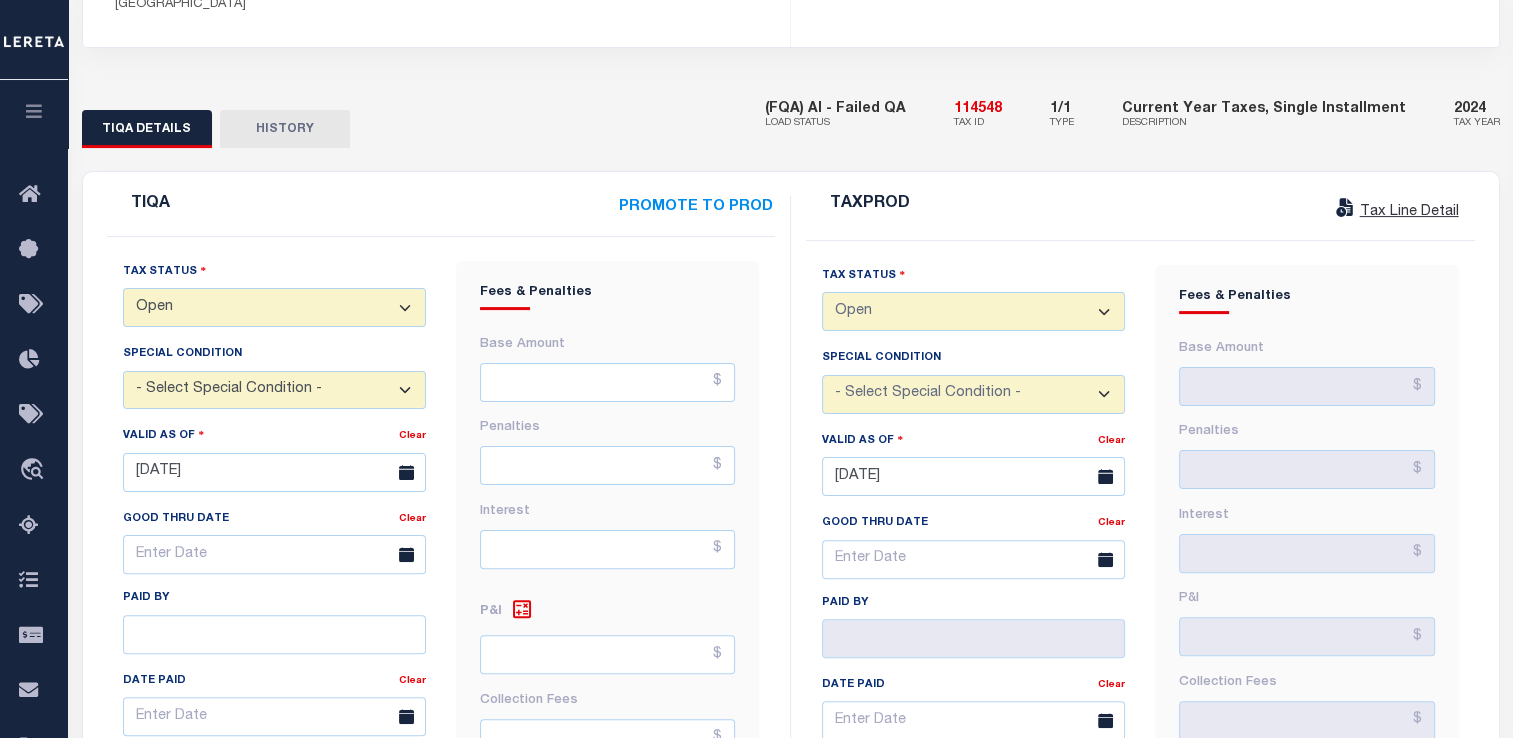 scroll, scrollTop: 344, scrollLeft: 0, axis: vertical 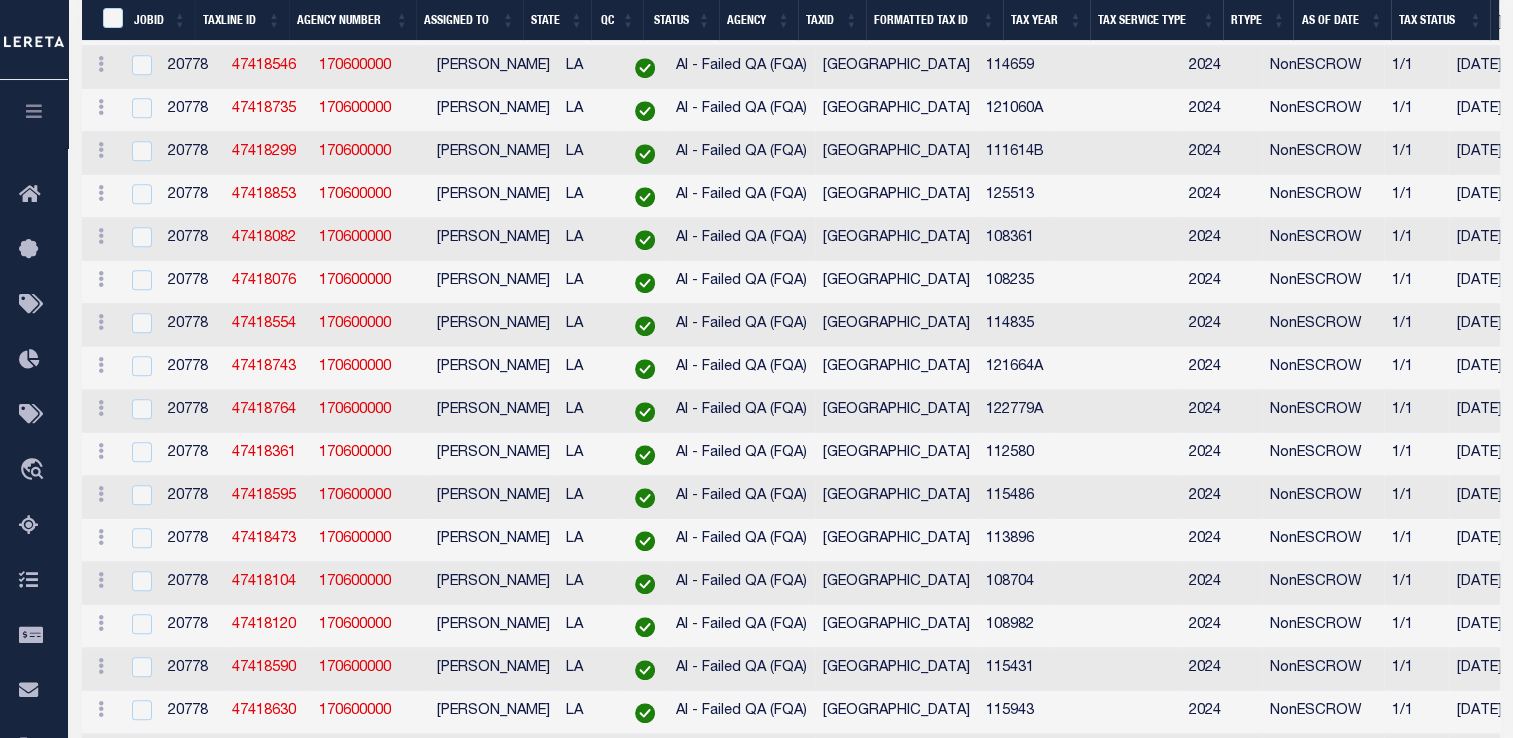 select on "200" 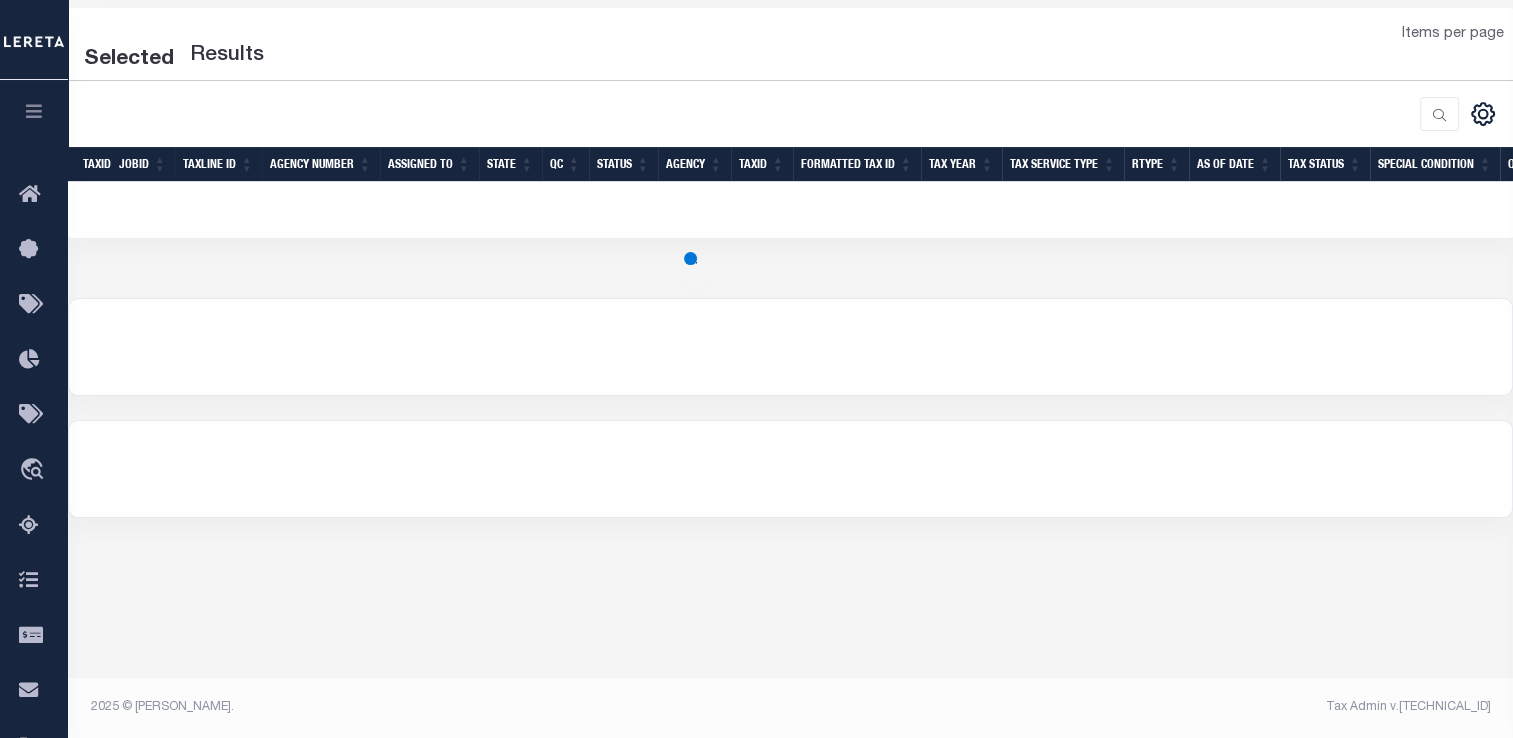 scroll 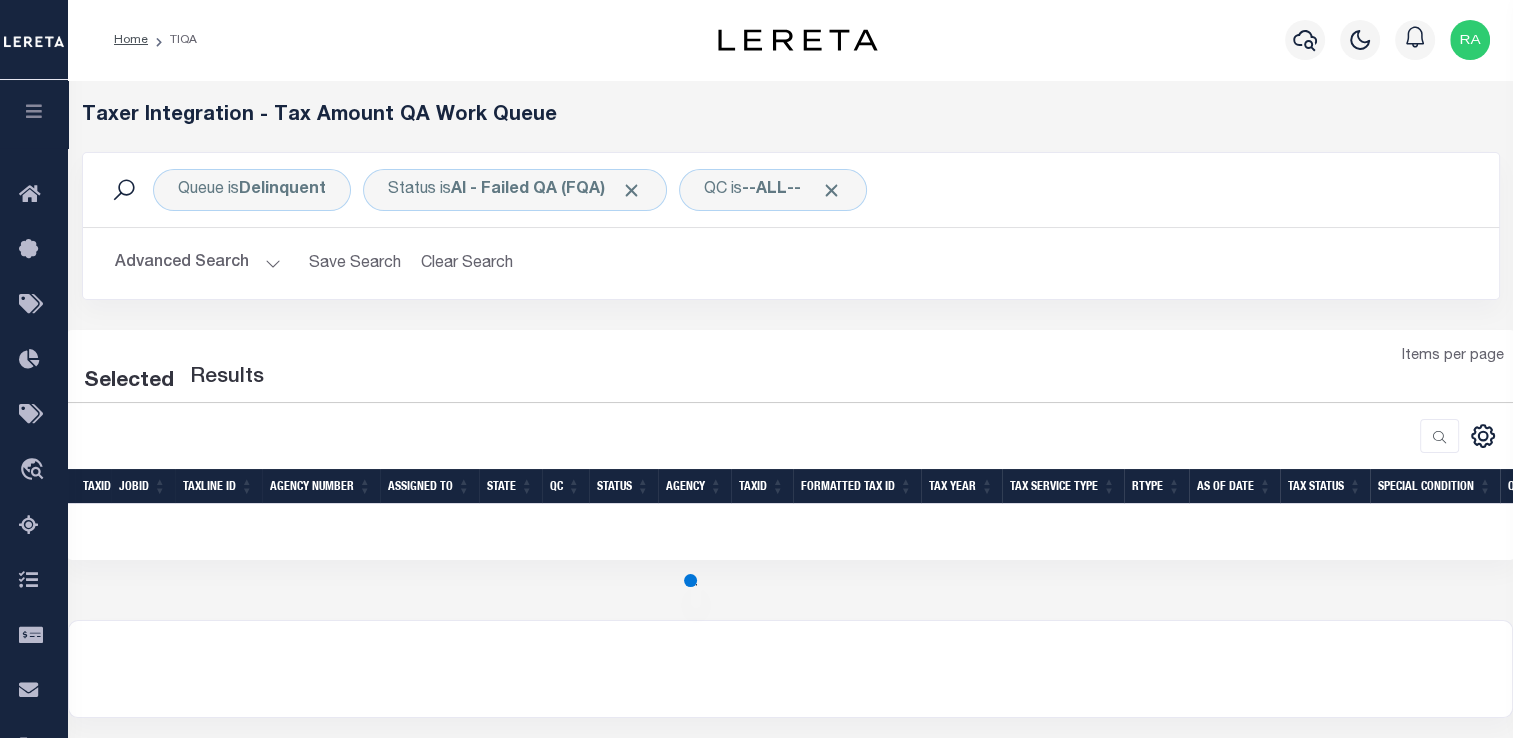 select on "200" 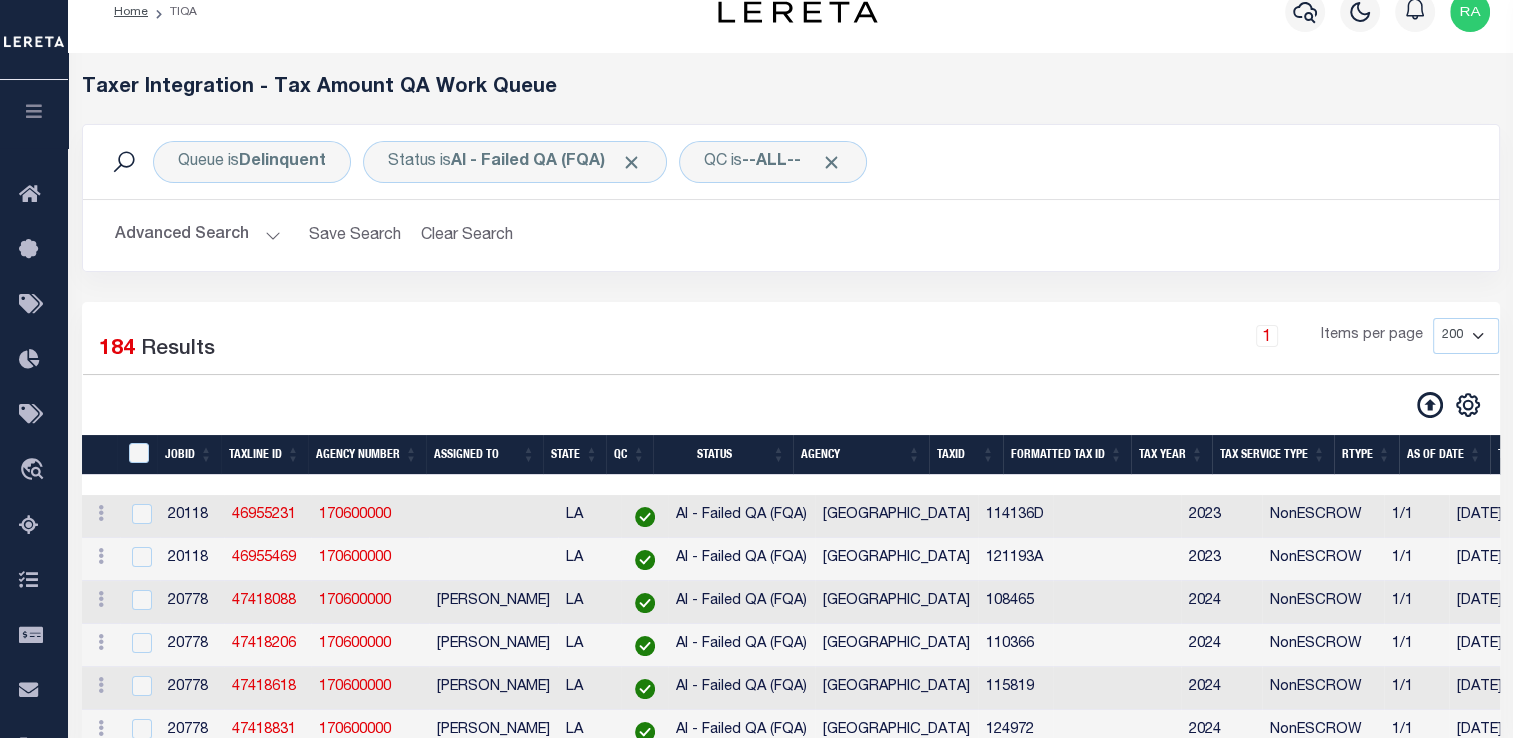 scroll, scrollTop: 26, scrollLeft: 0, axis: vertical 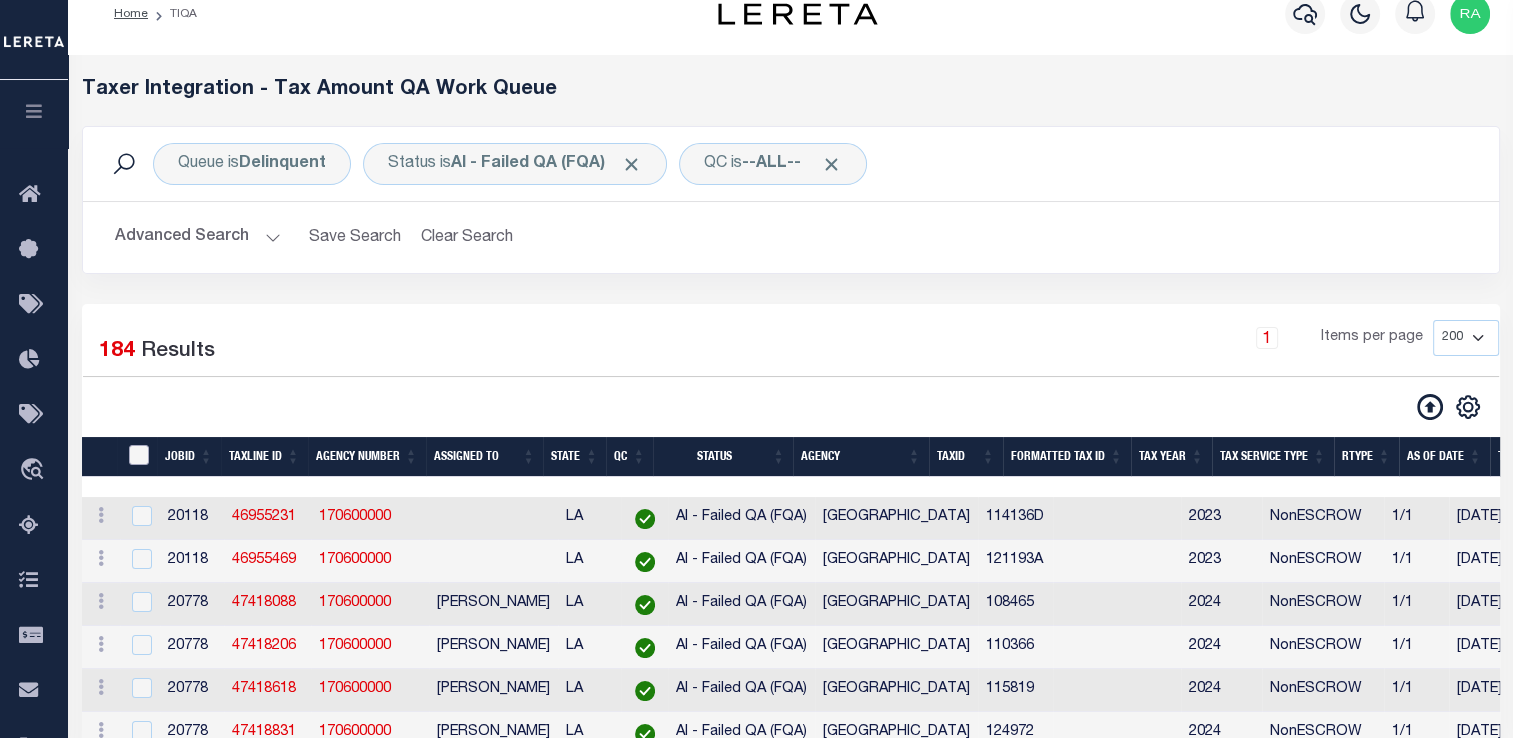 click at bounding box center (139, 455) 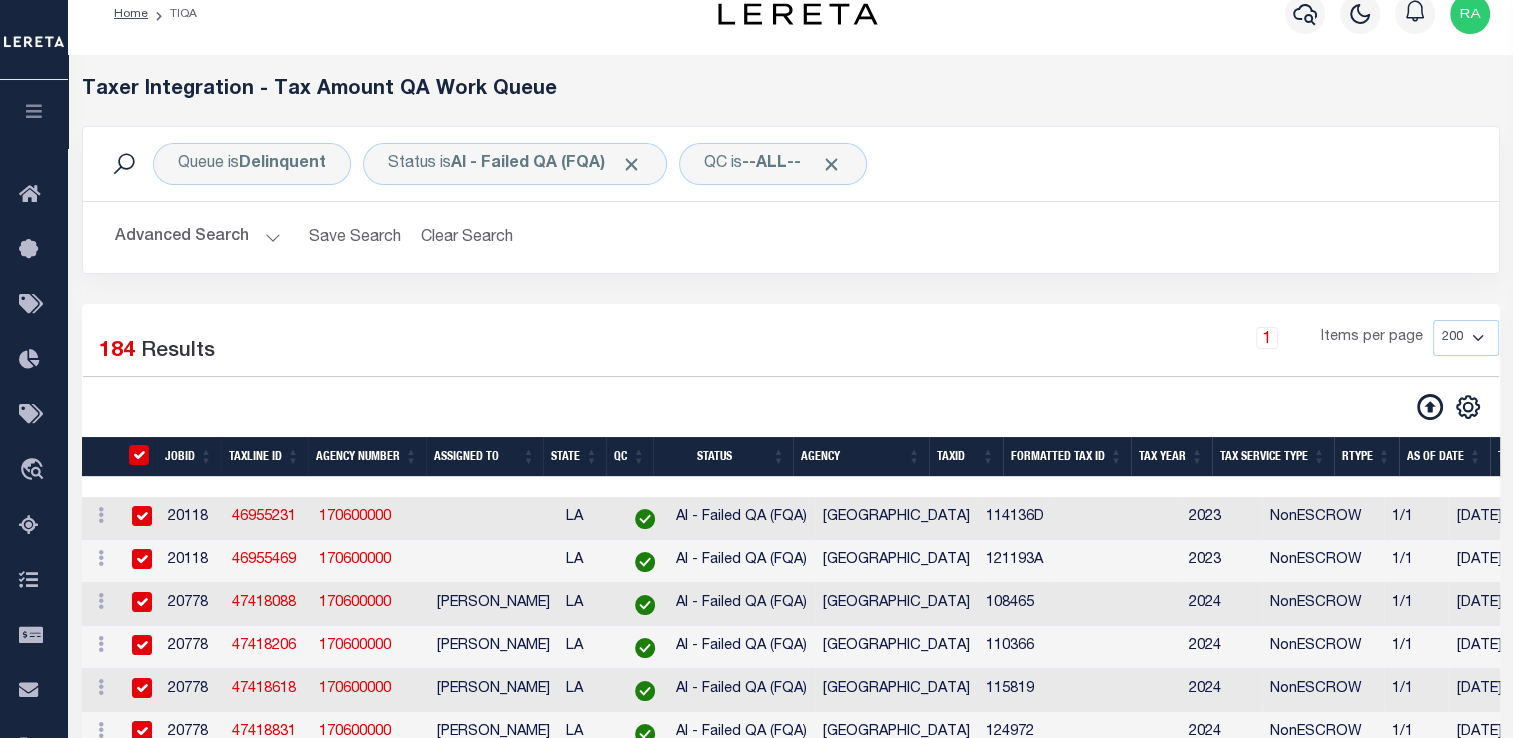 checkbox on "true" 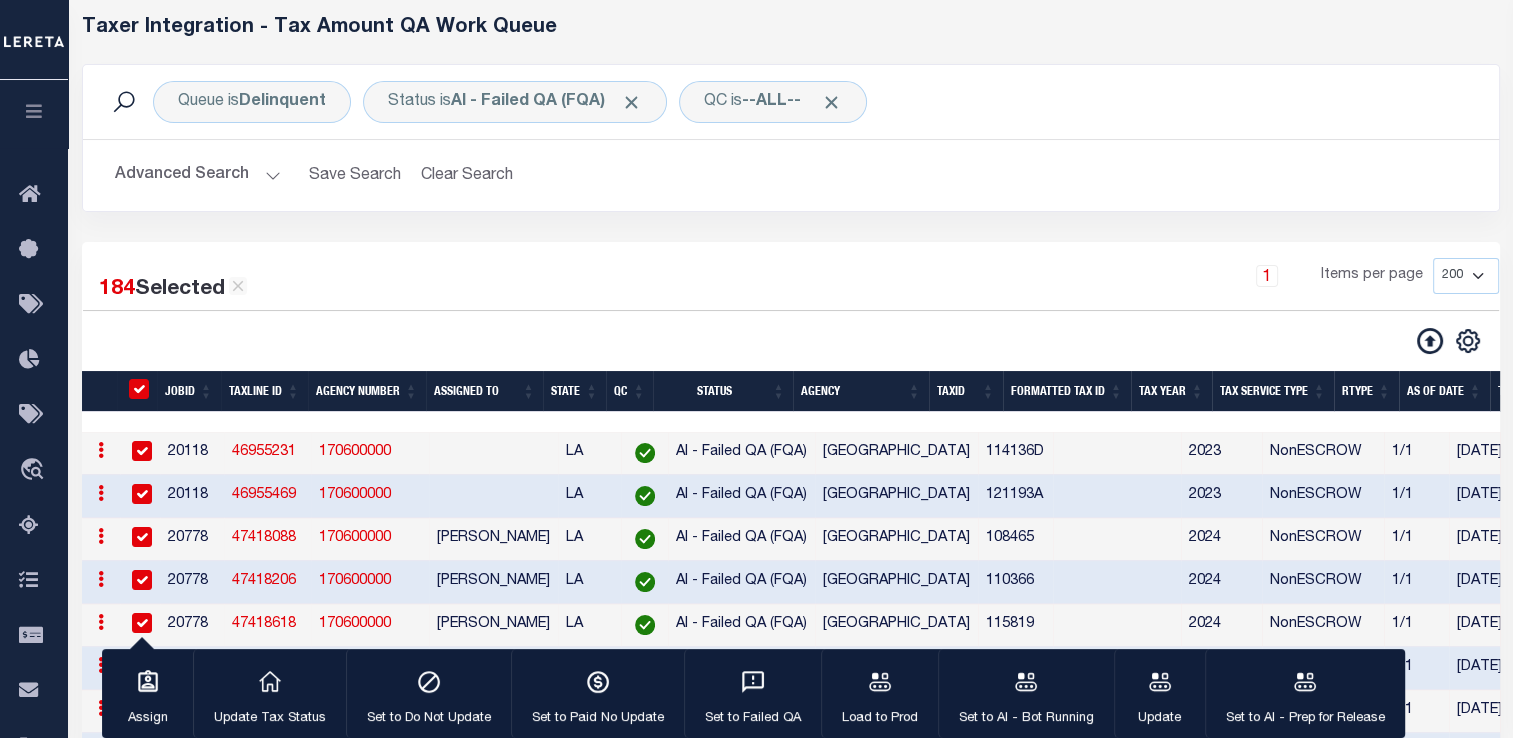 scroll, scrollTop: 143, scrollLeft: 0, axis: vertical 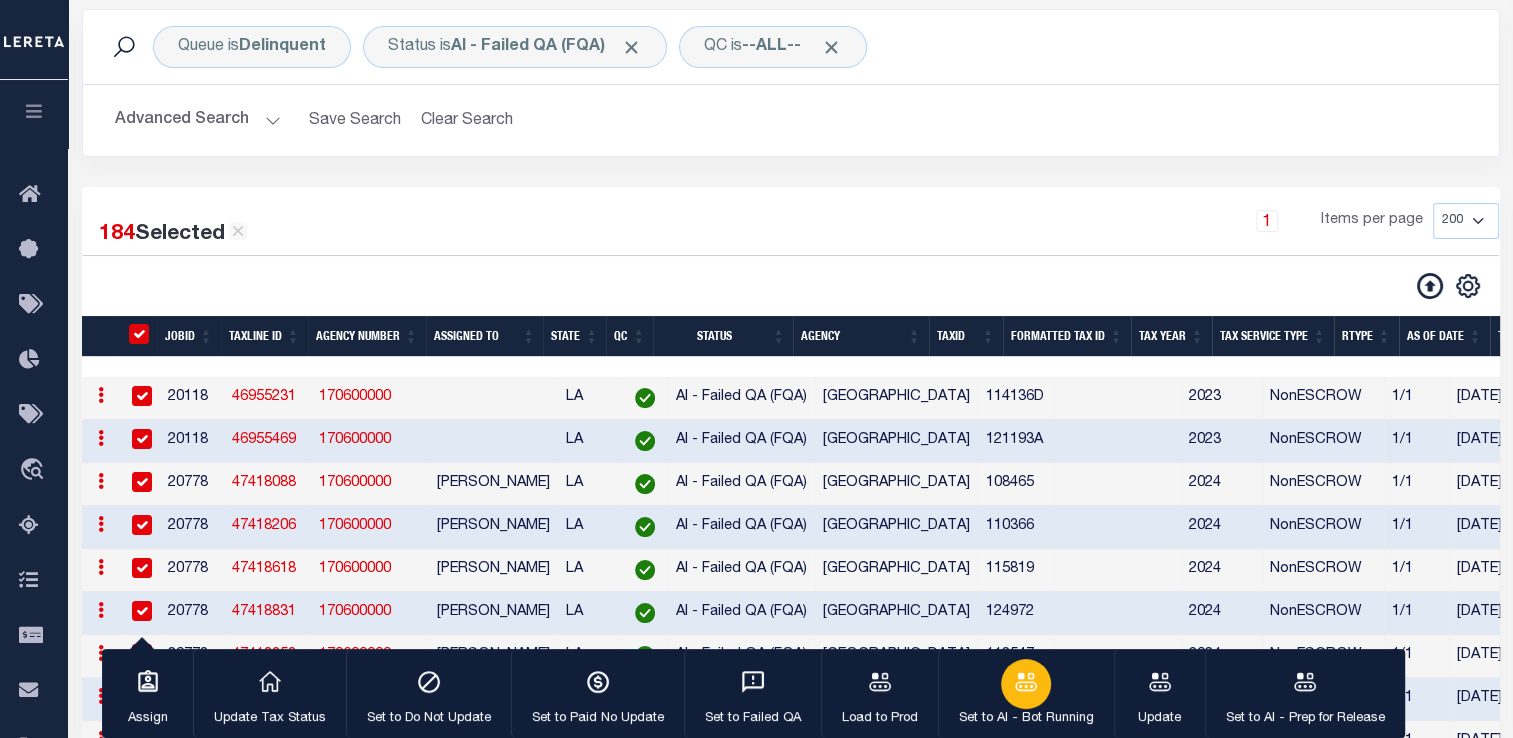 click 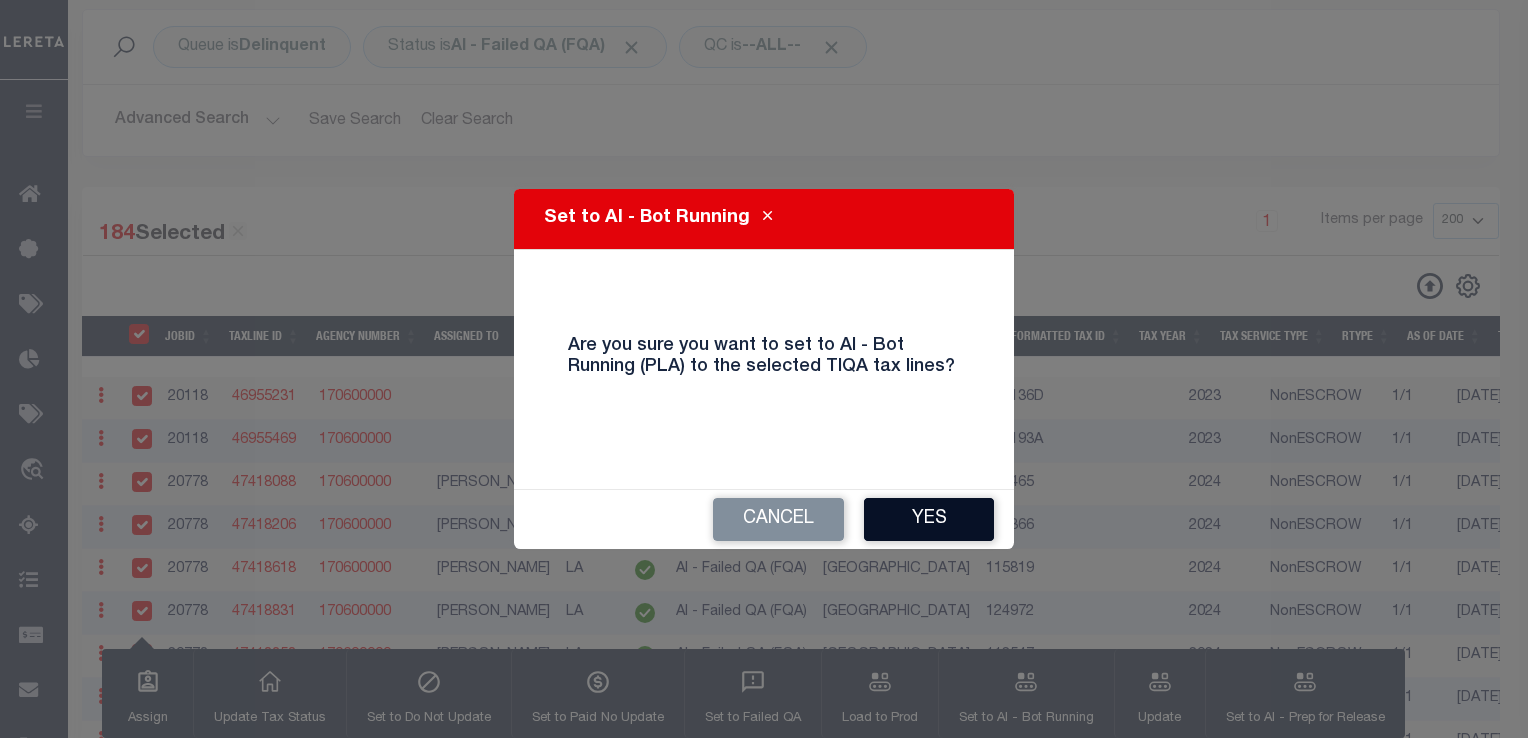 click on "Yes" at bounding box center [929, 519] 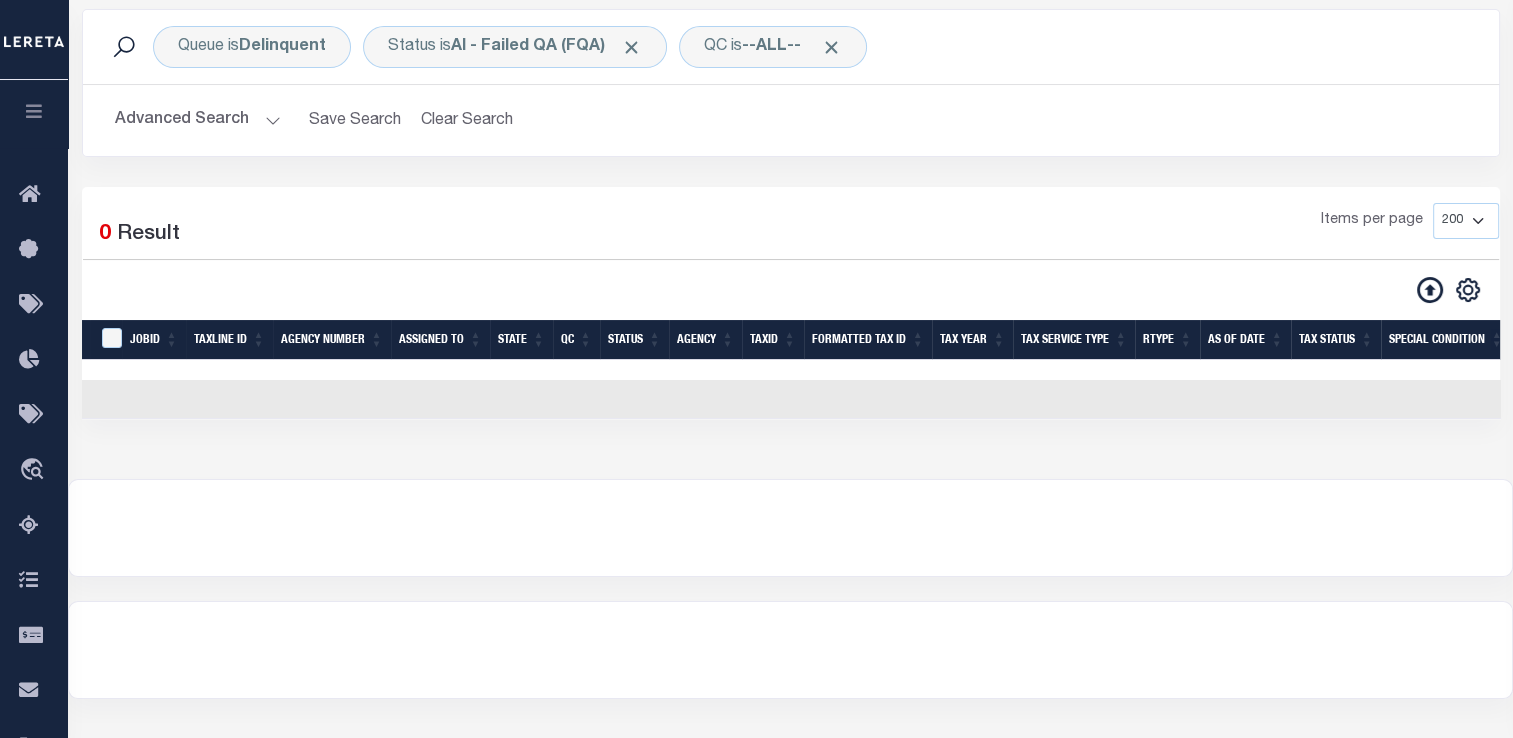click on "Advanced Search" at bounding box center [198, 120] 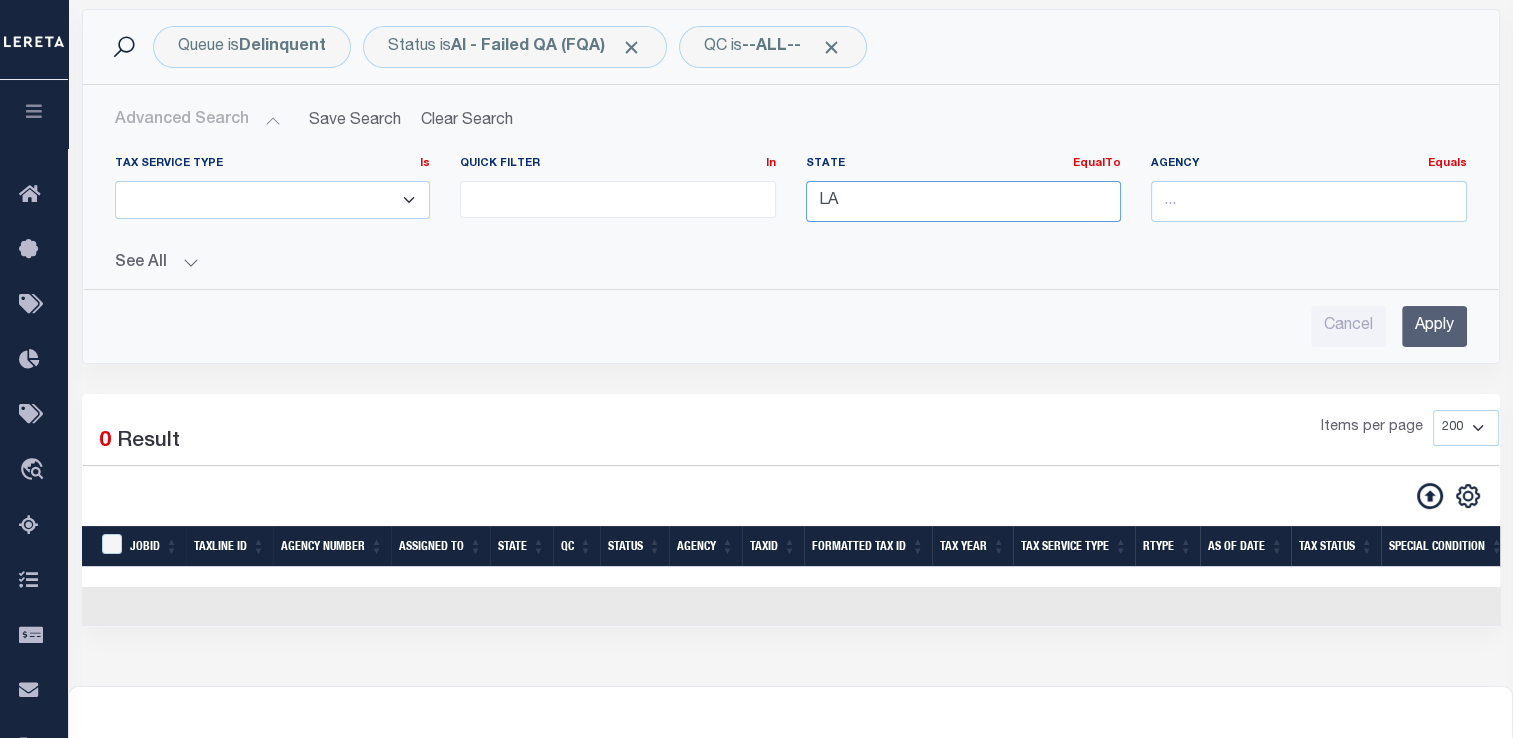 click on "LA" at bounding box center [964, 201] 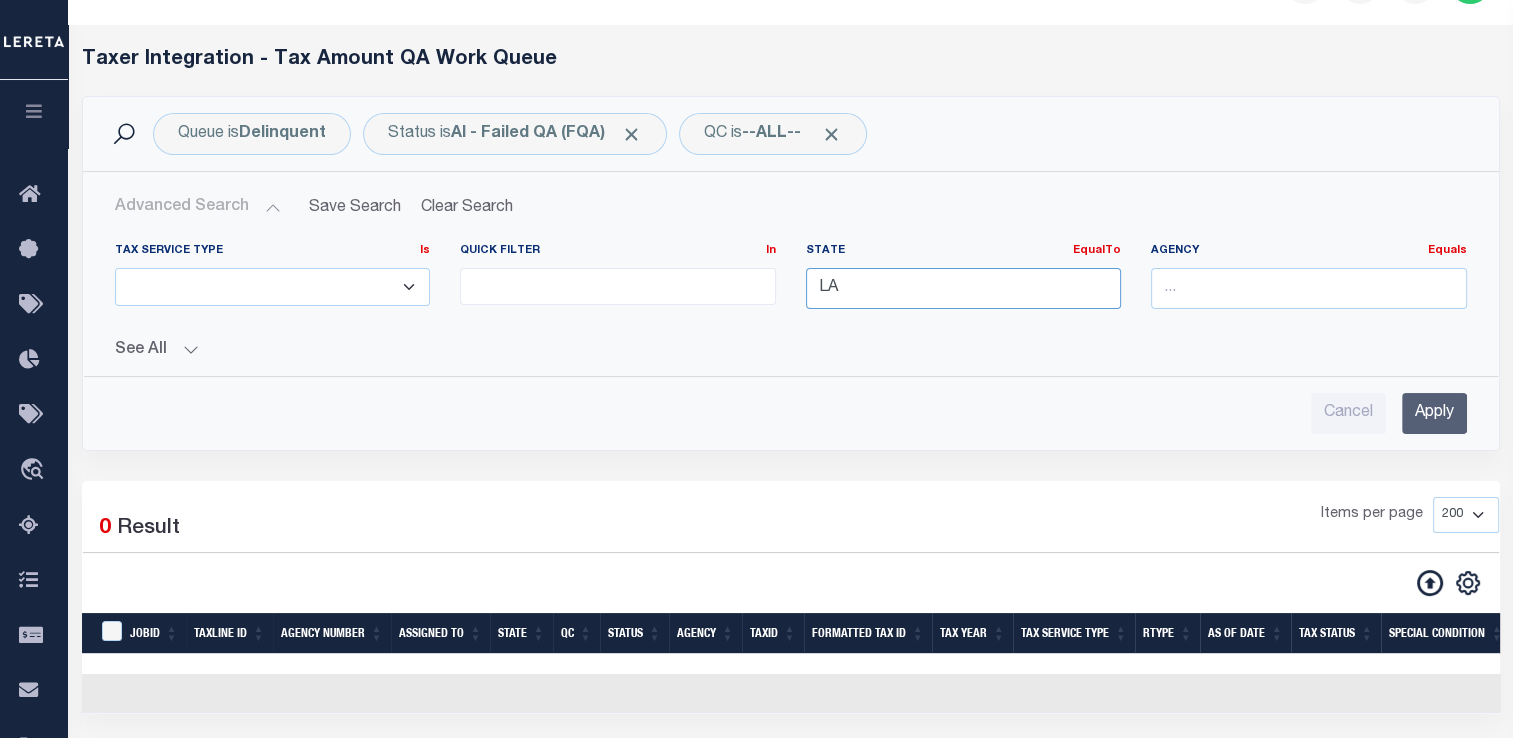 scroll, scrollTop: 55, scrollLeft: 0, axis: vertical 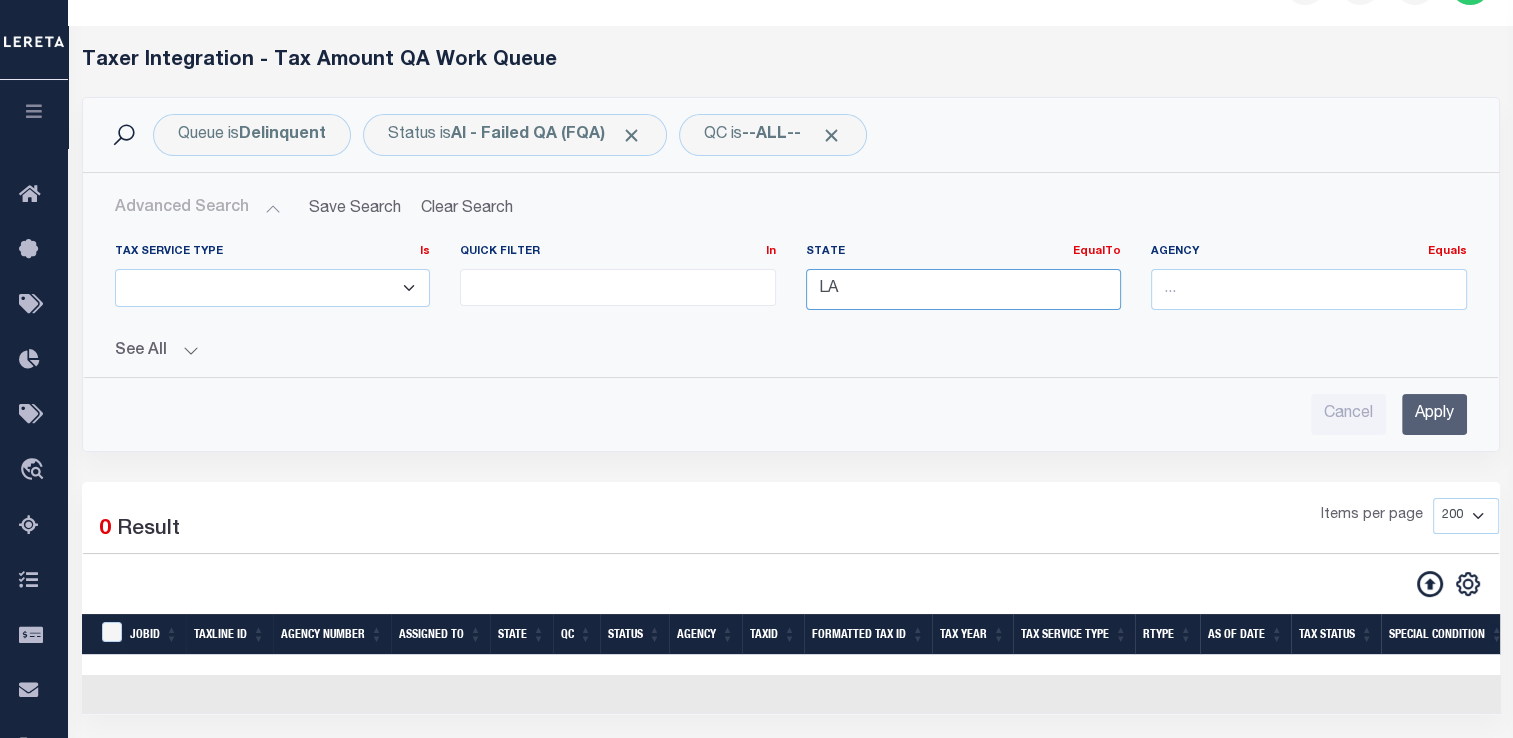 type on "L" 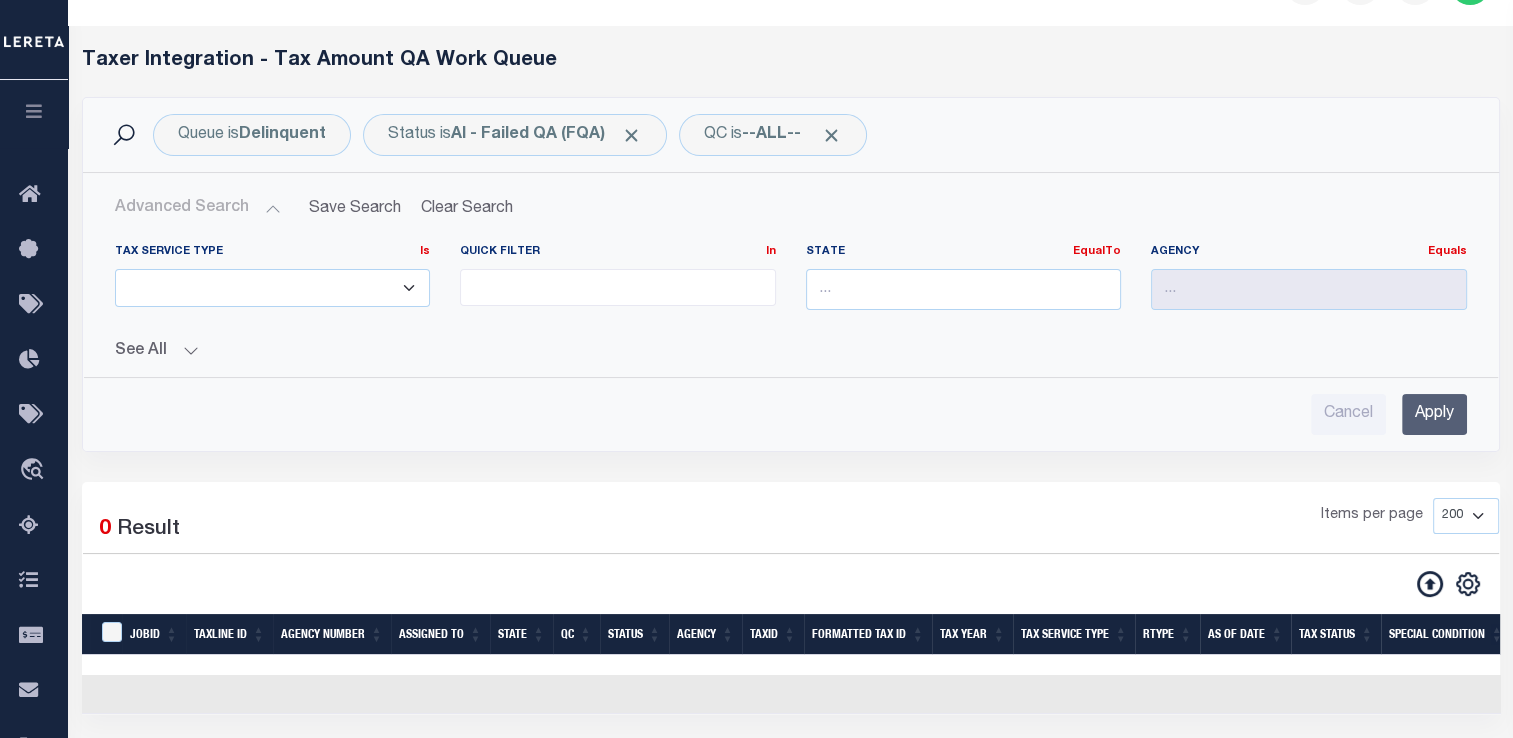 click on "Apply" at bounding box center [1434, 414] 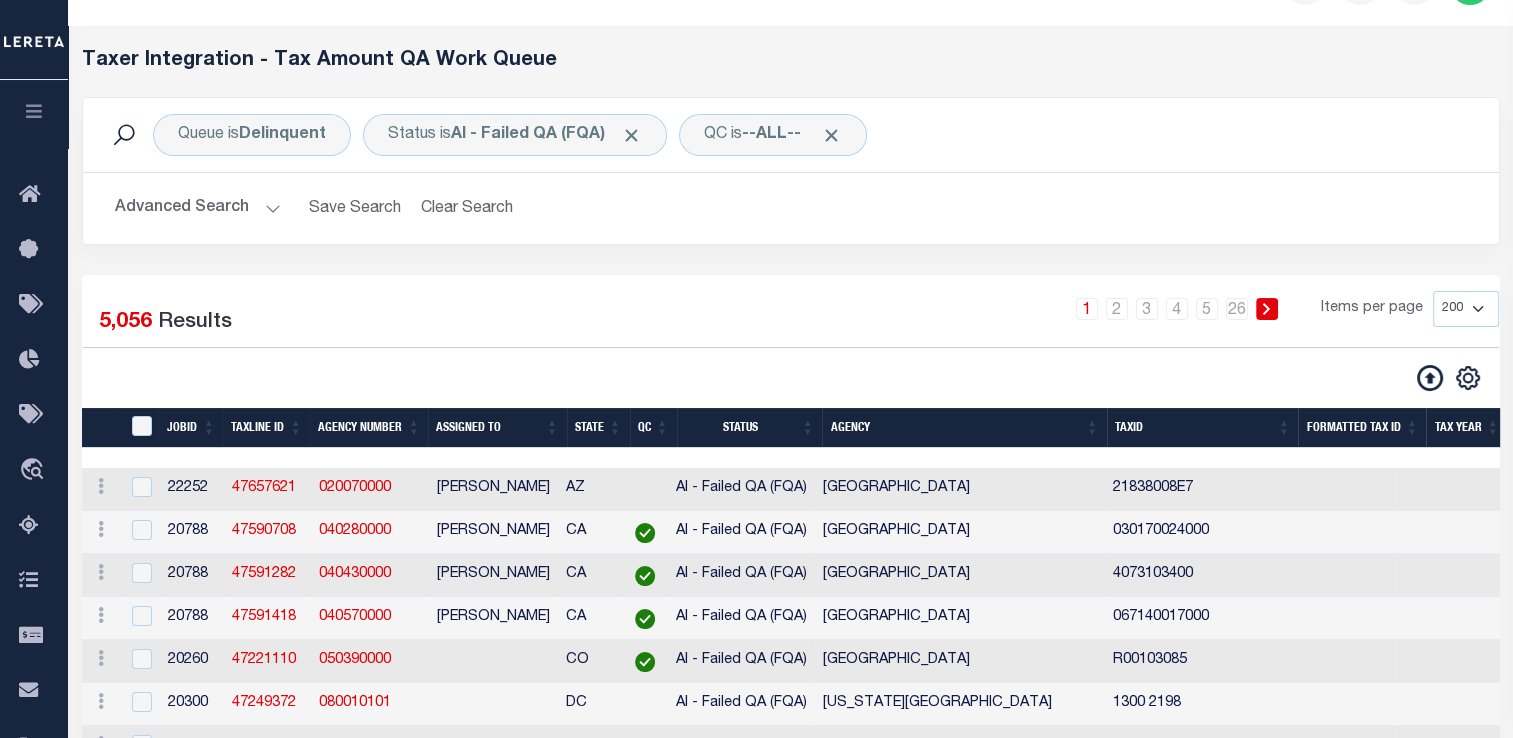 click on "Tax Year" at bounding box center [1466, 428] 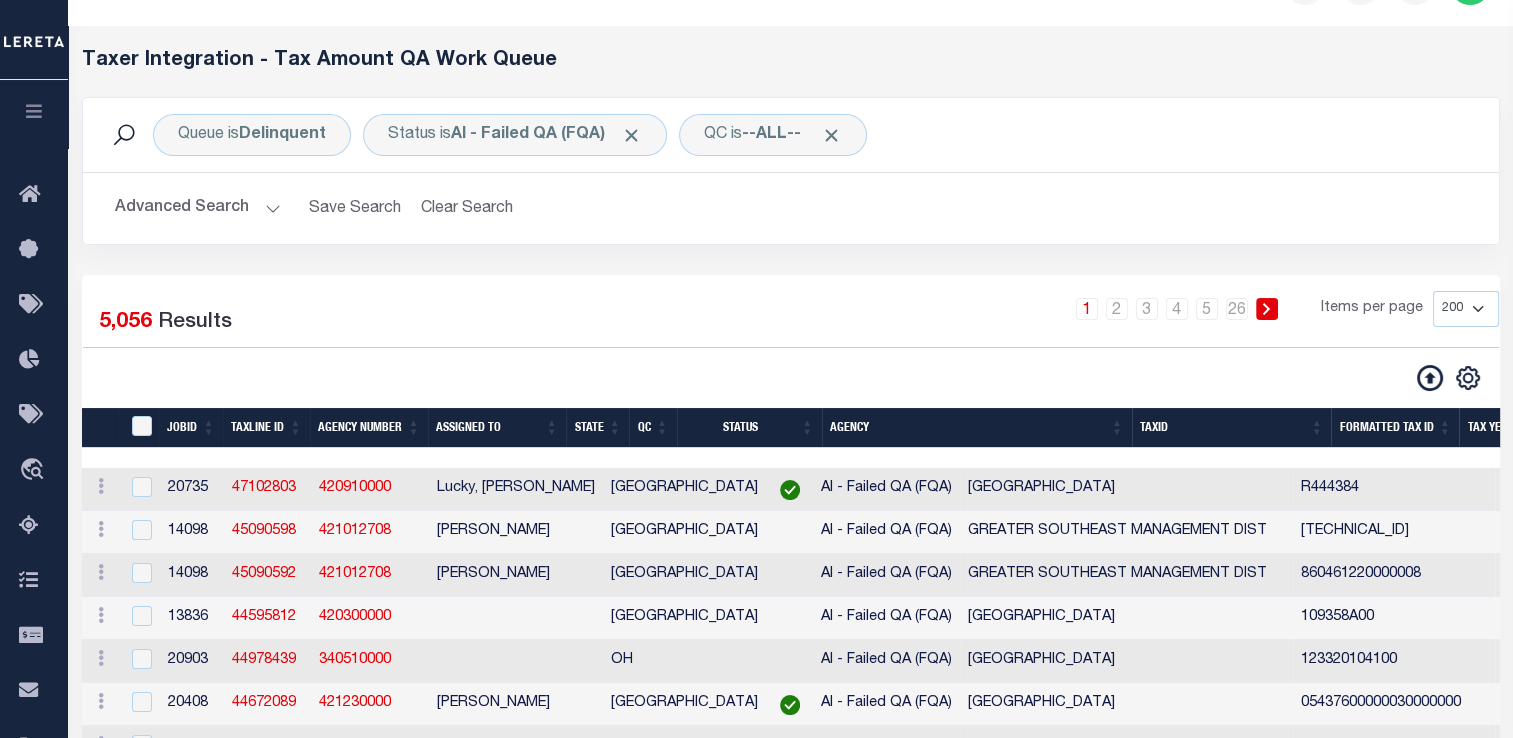 drag, startPoint x: 248, startPoint y: 215, endPoint x: 257, endPoint y: 197, distance: 20.12461 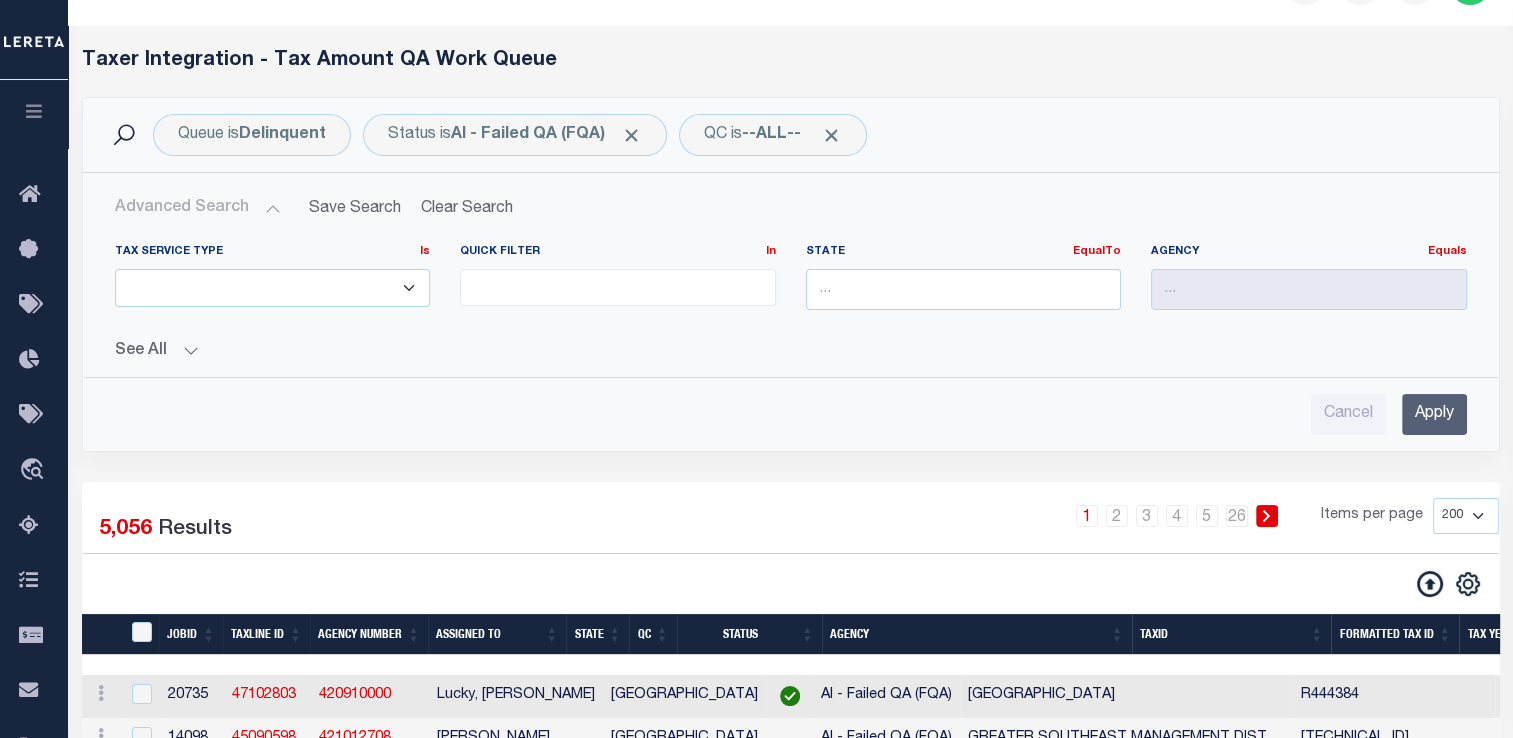 click on "Advanced Search" at bounding box center [198, 208] 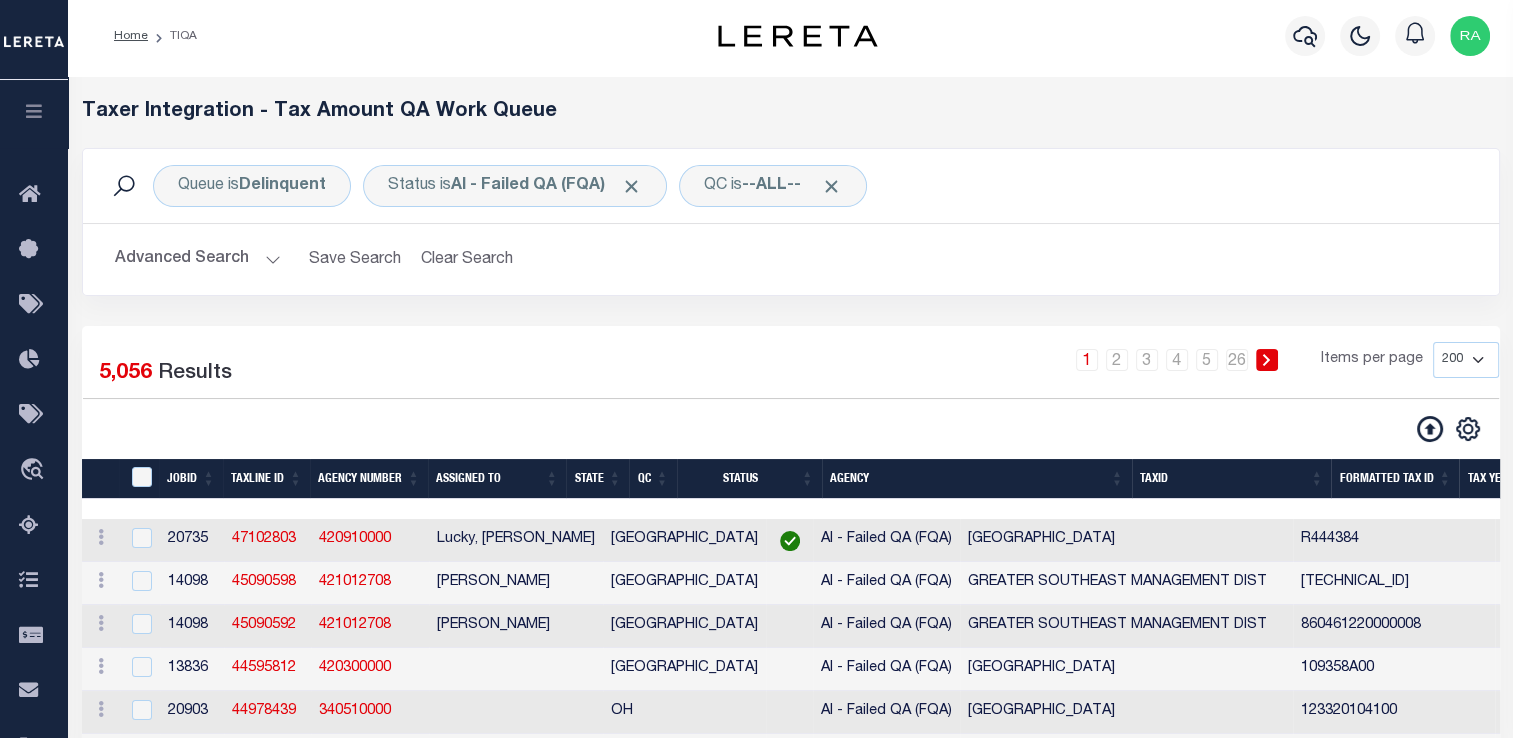 scroll, scrollTop: 0, scrollLeft: 0, axis: both 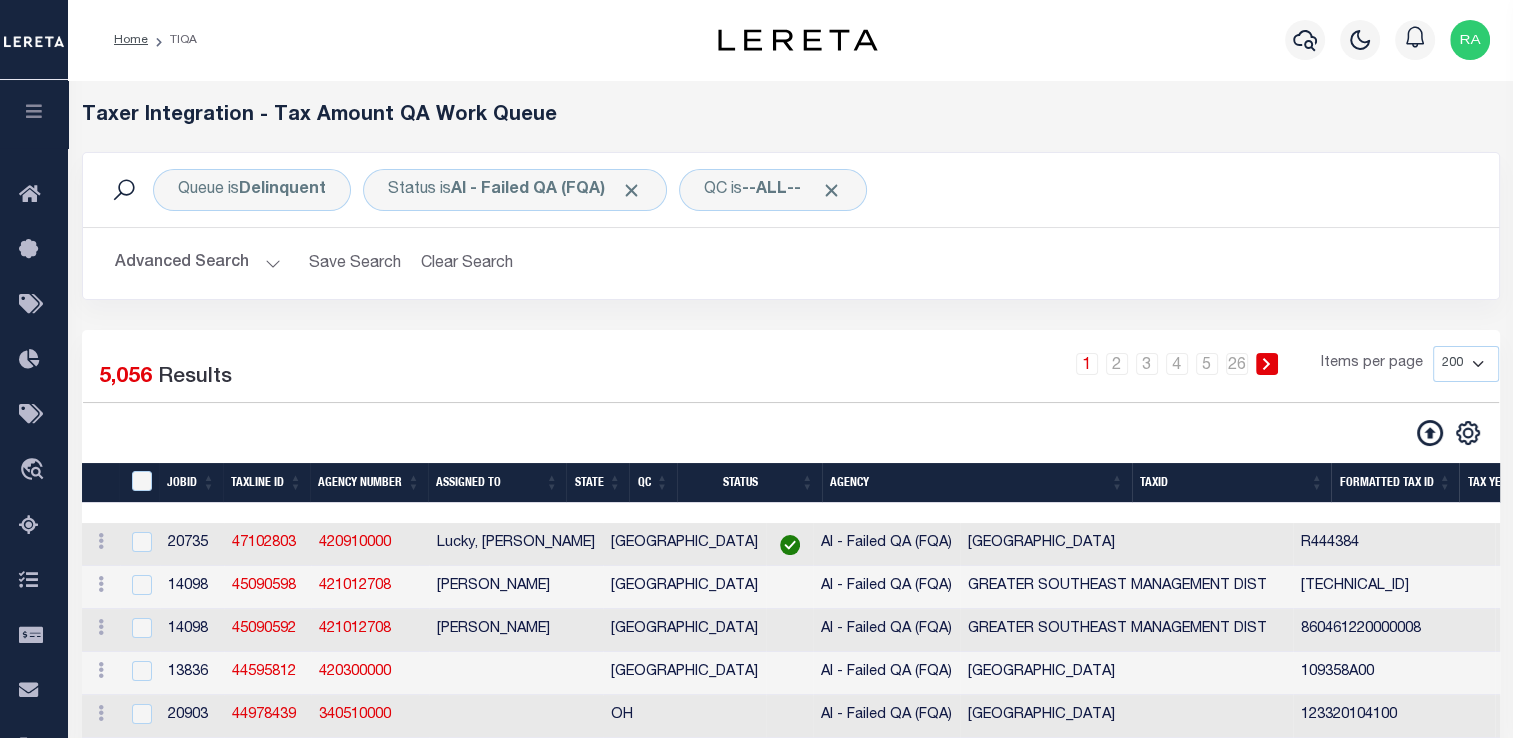 click on "Advanced Search" at bounding box center [198, 263] 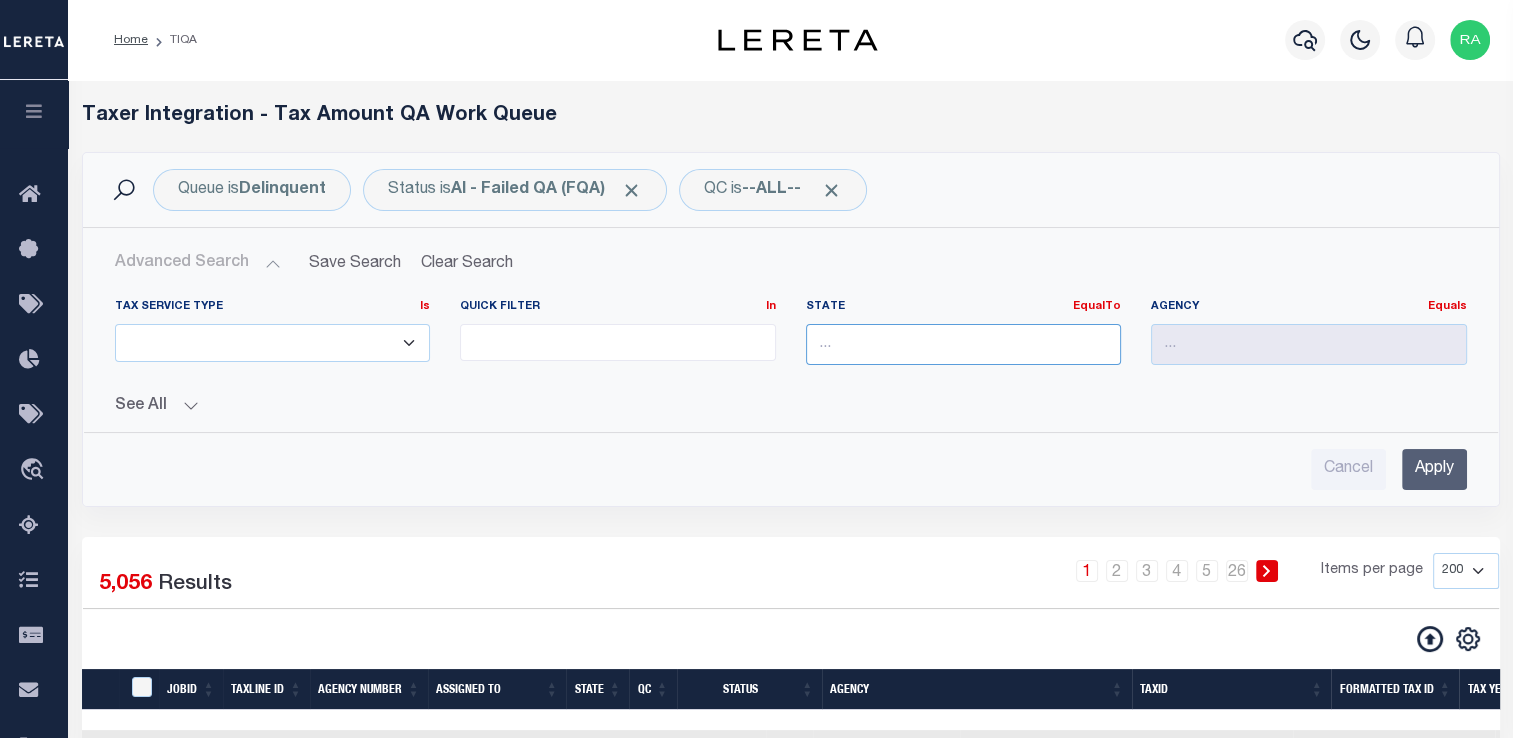 click at bounding box center (964, 344) 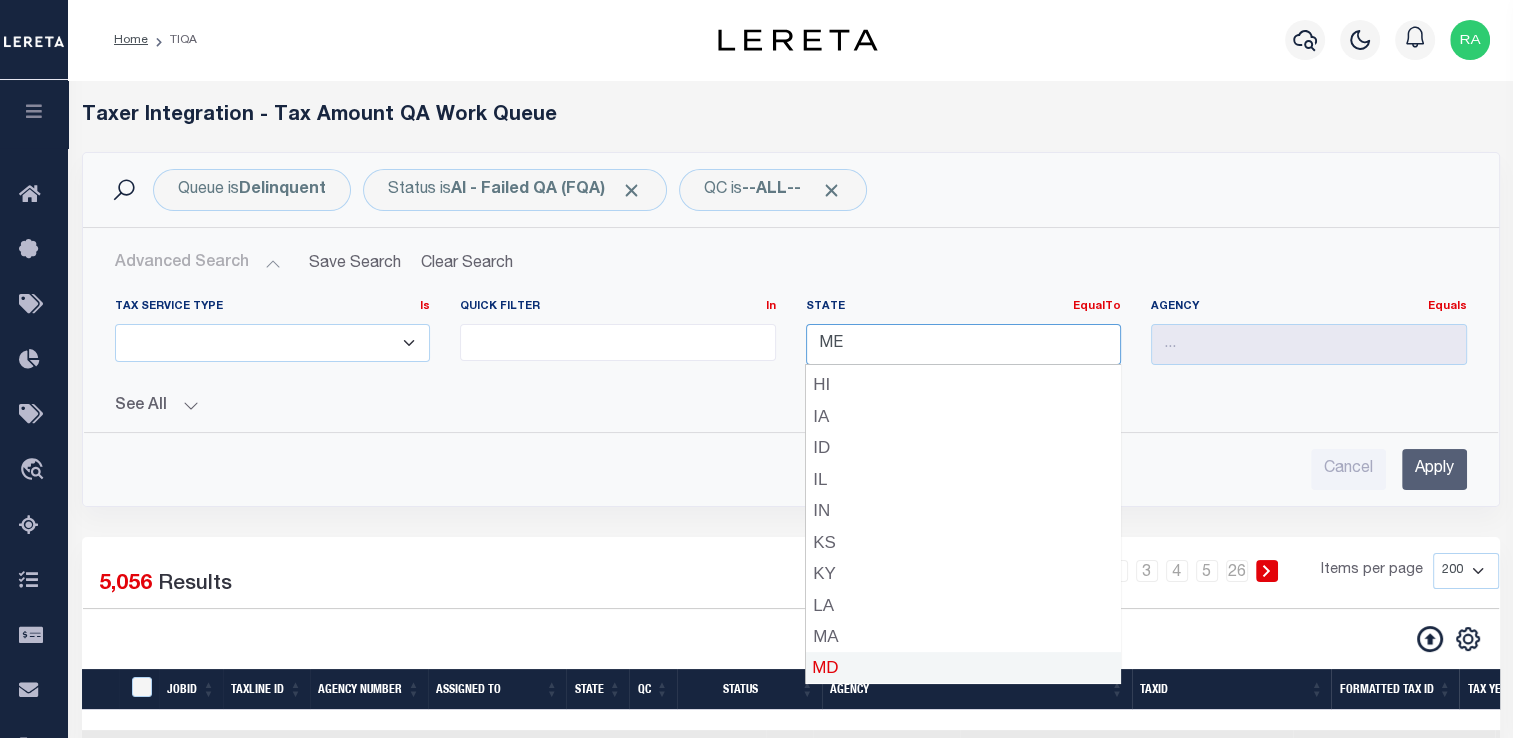 scroll, scrollTop: 406, scrollLeft: 0, axis: vertical 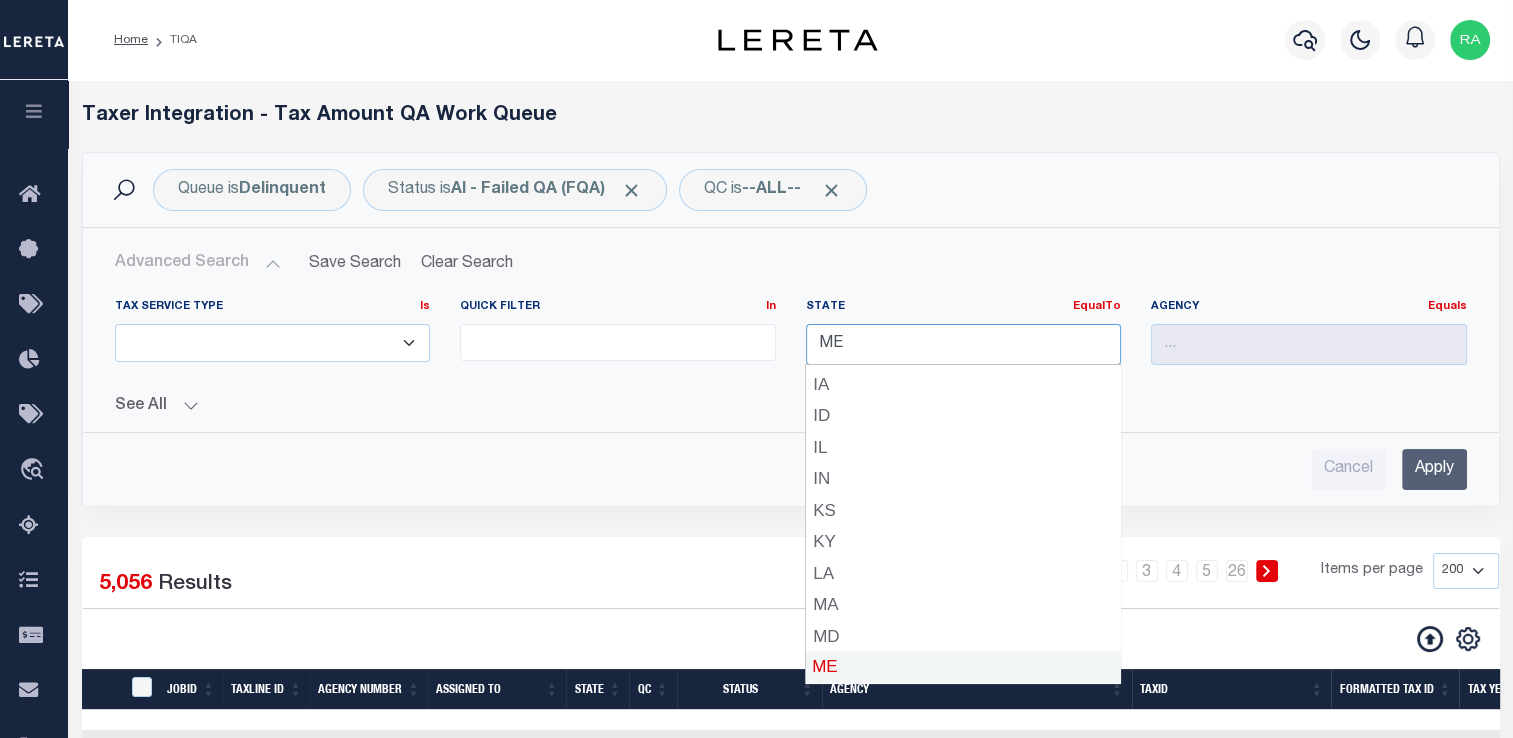 type on "M" 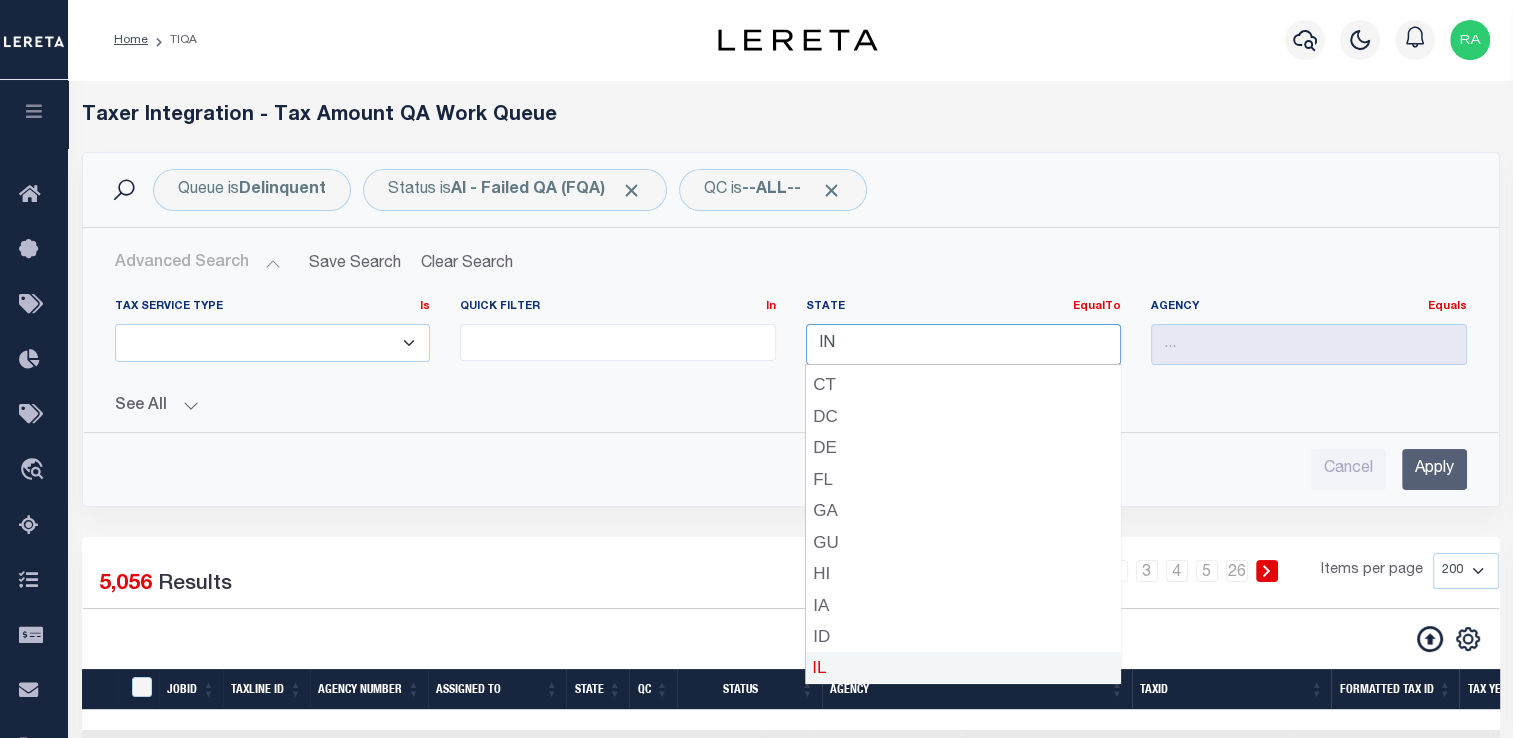 scroll, scrollTop: 216, scrollLeft: 0, axis: vertical 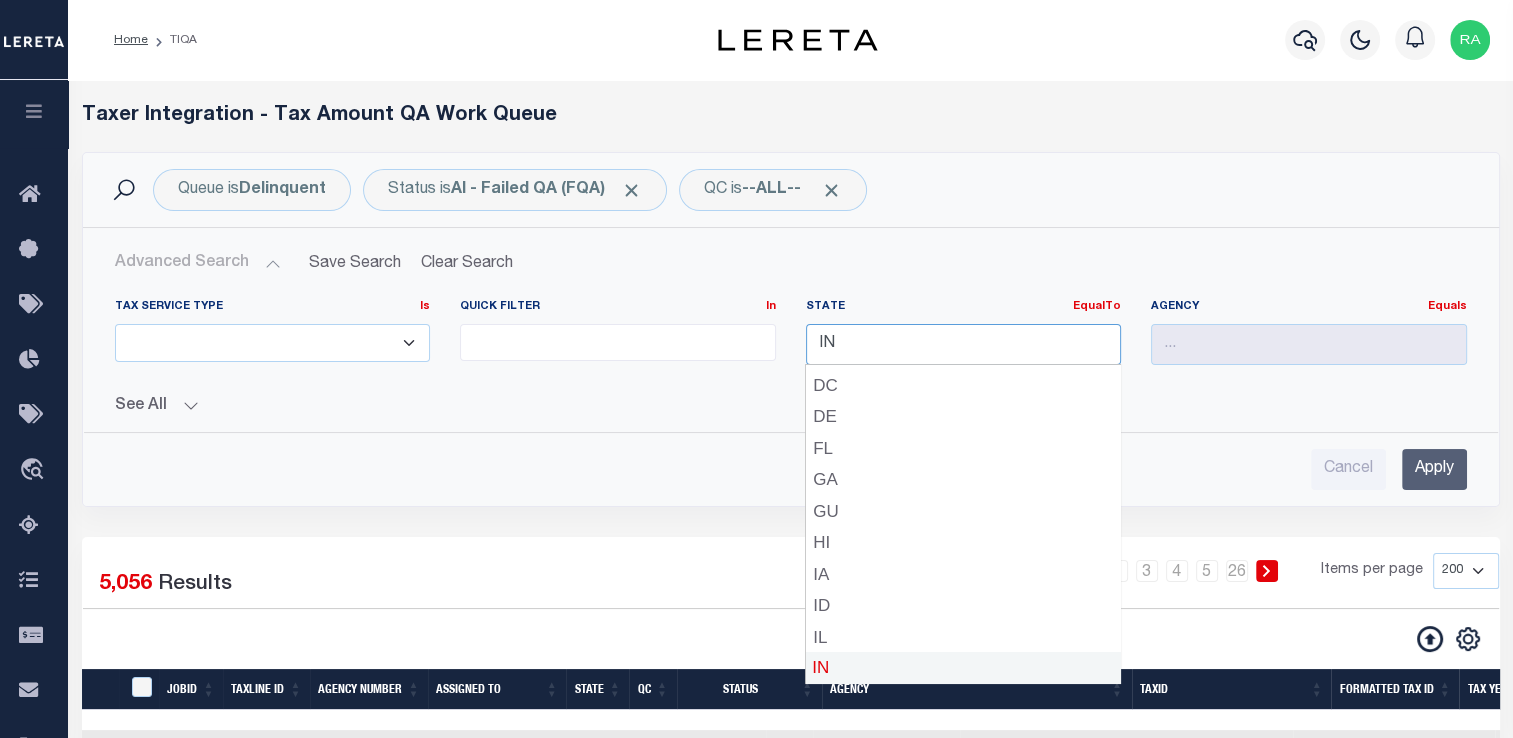 click on "IN" at bounding box center (964, 344) 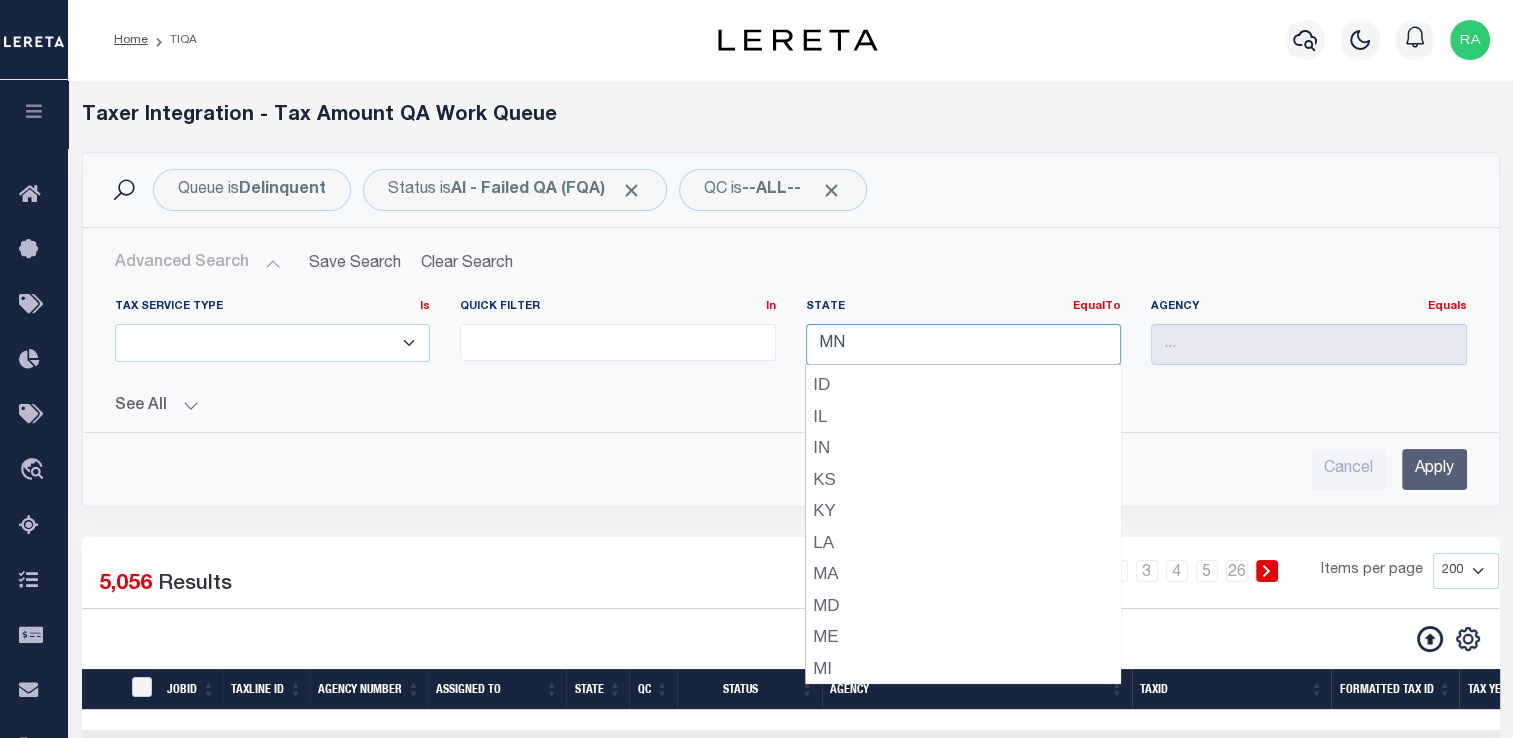 scroll, scrollTop: 468, scrollLeft: 0, axis: vertical 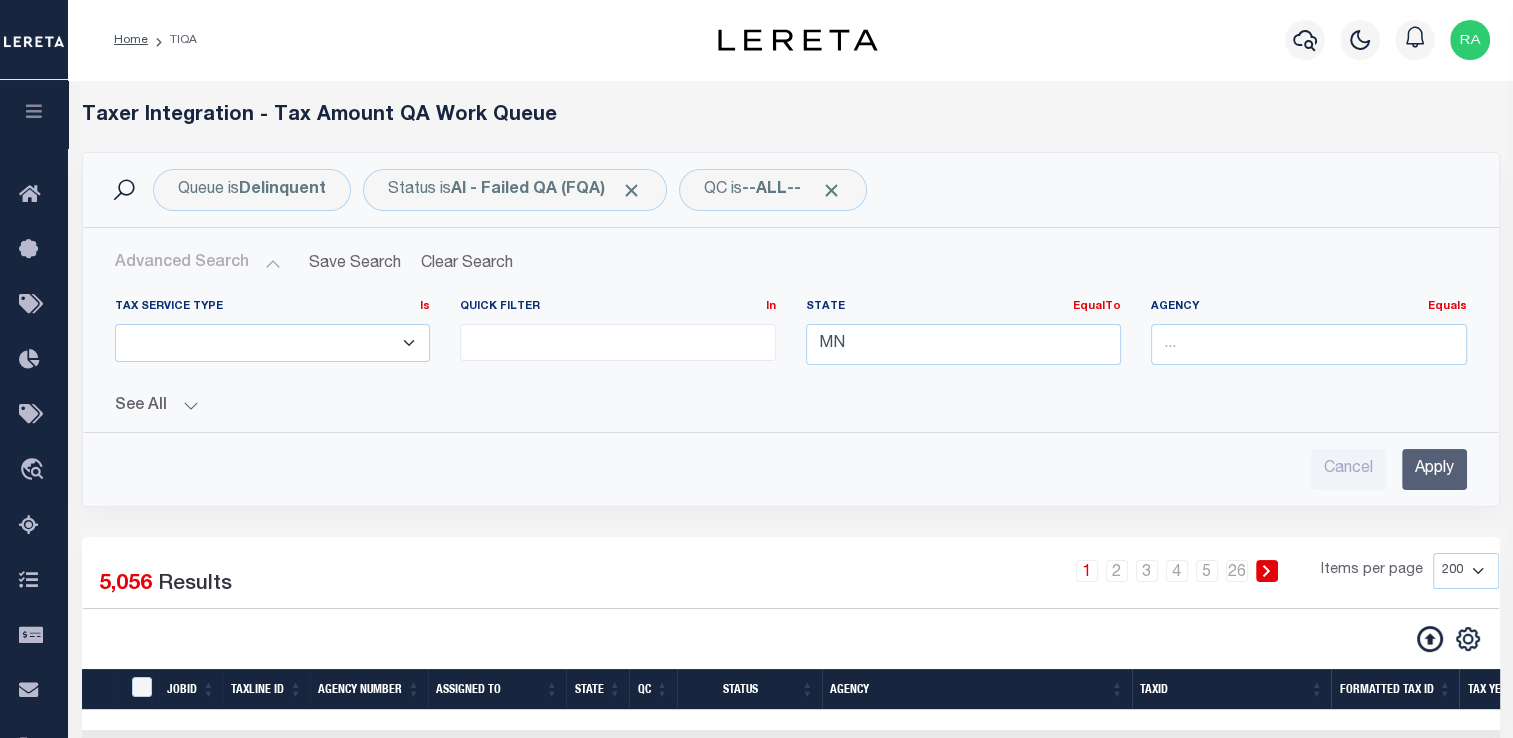 drag, startPoint x: 924, startPoint y: 329, endPoint x: 752, endPoint y: 665, distance: 377.46524 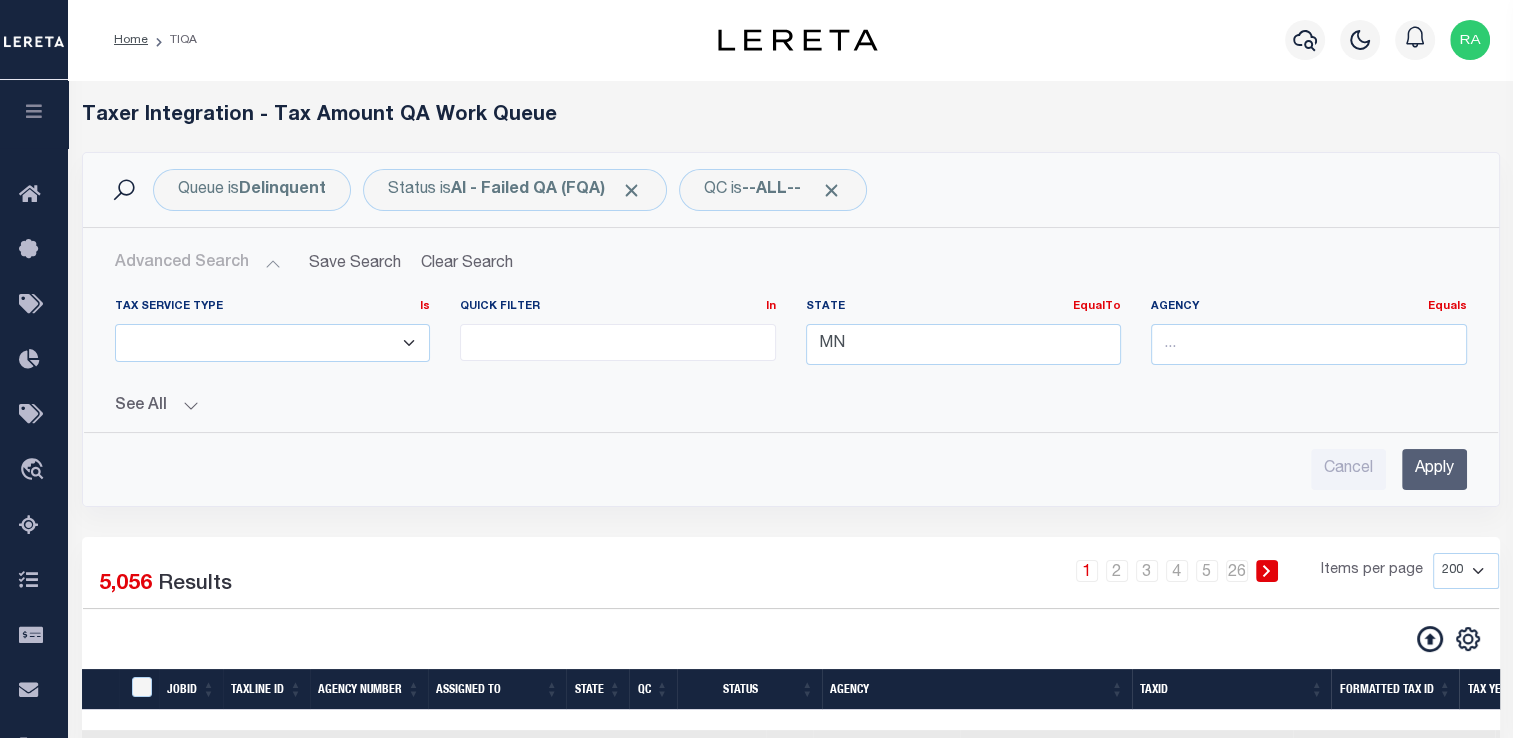 click on "184  Selected
5,056   Results
1 2 3 4 5 … 26
Items per page   10 25 50 100 200 500 1000 2000" at bounding box center [791, 4933] 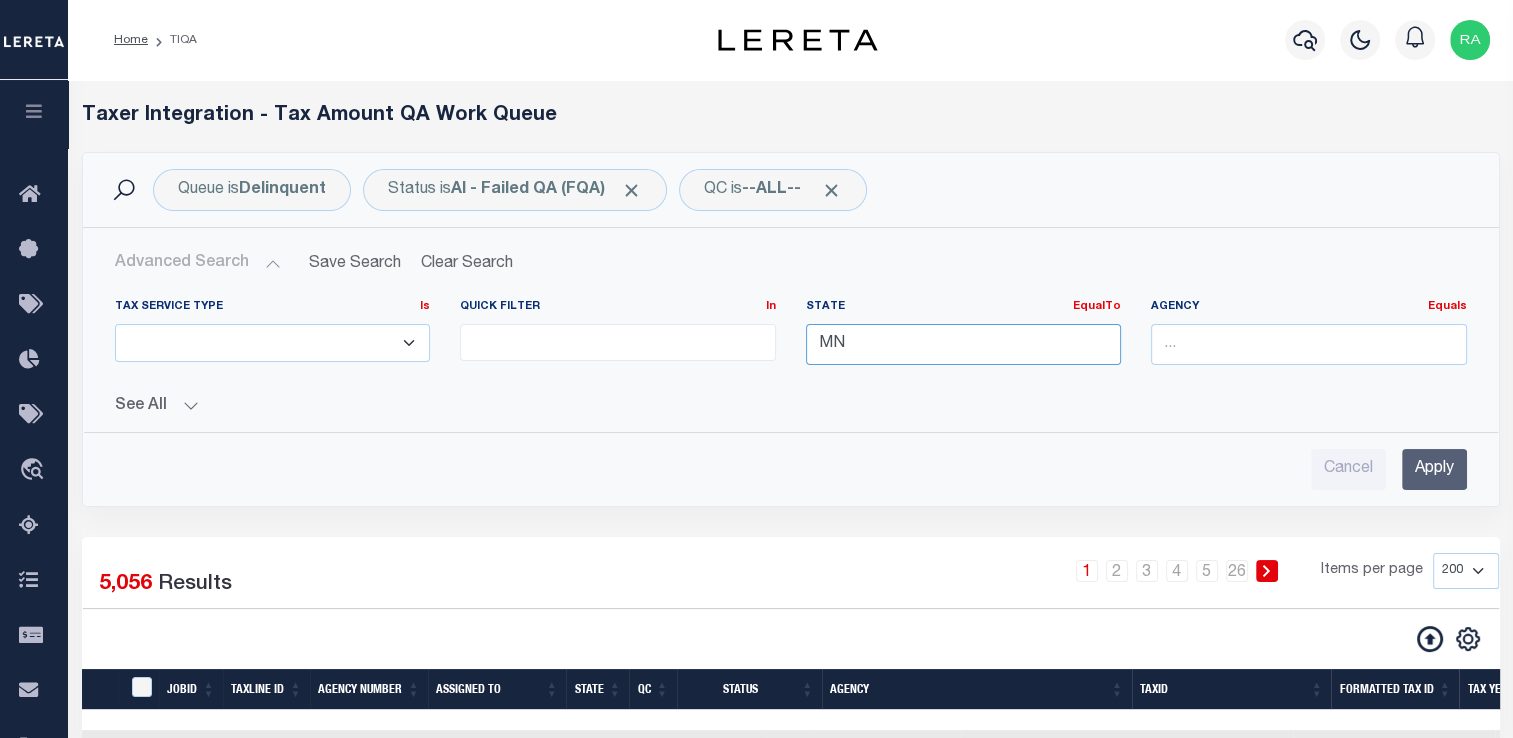 click on "MN" at bounding box center (964, 344) 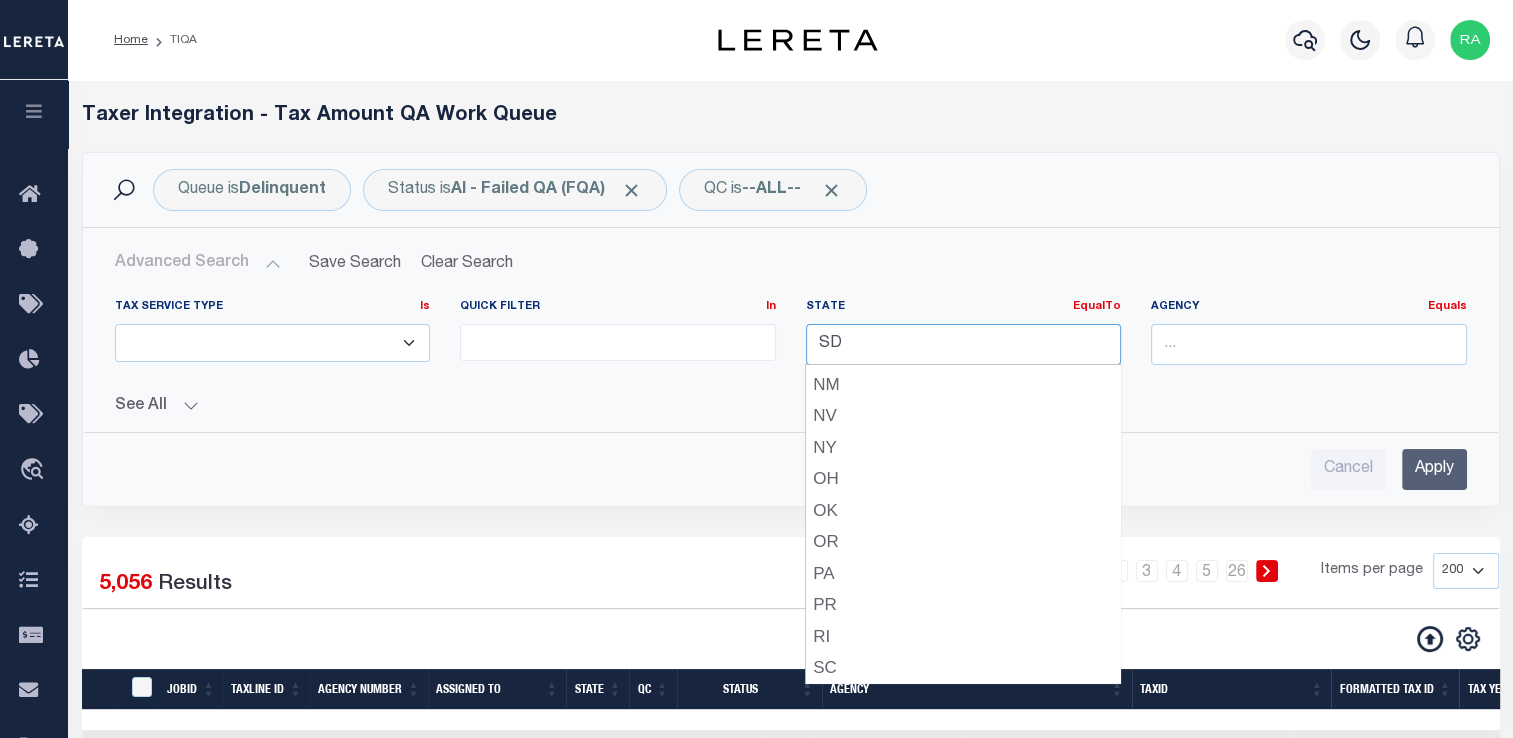 scroll, scrollTop: 1068, scrollLeft: 0, axis: vertical 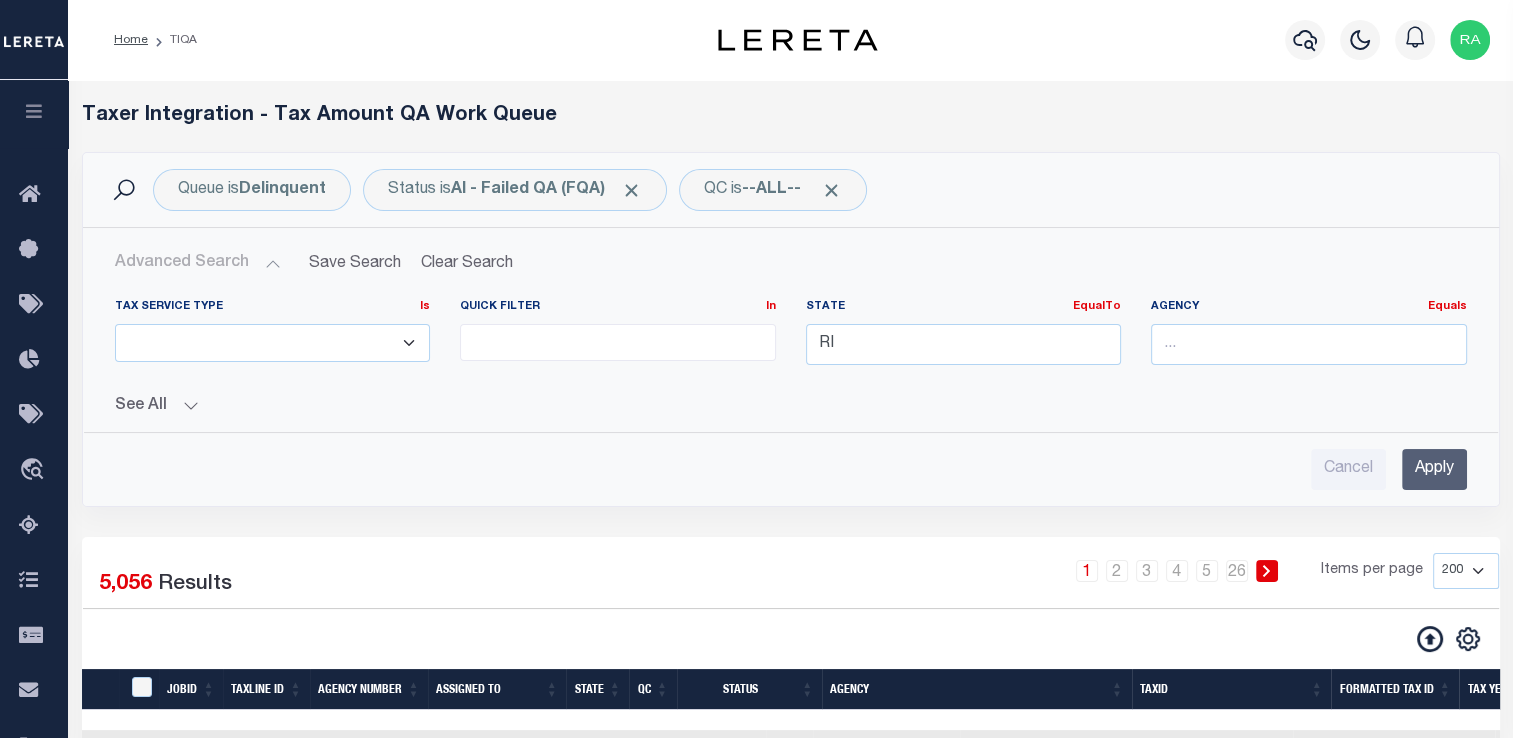 click on "Cancel
Apply" at bounding box center (791, 469) 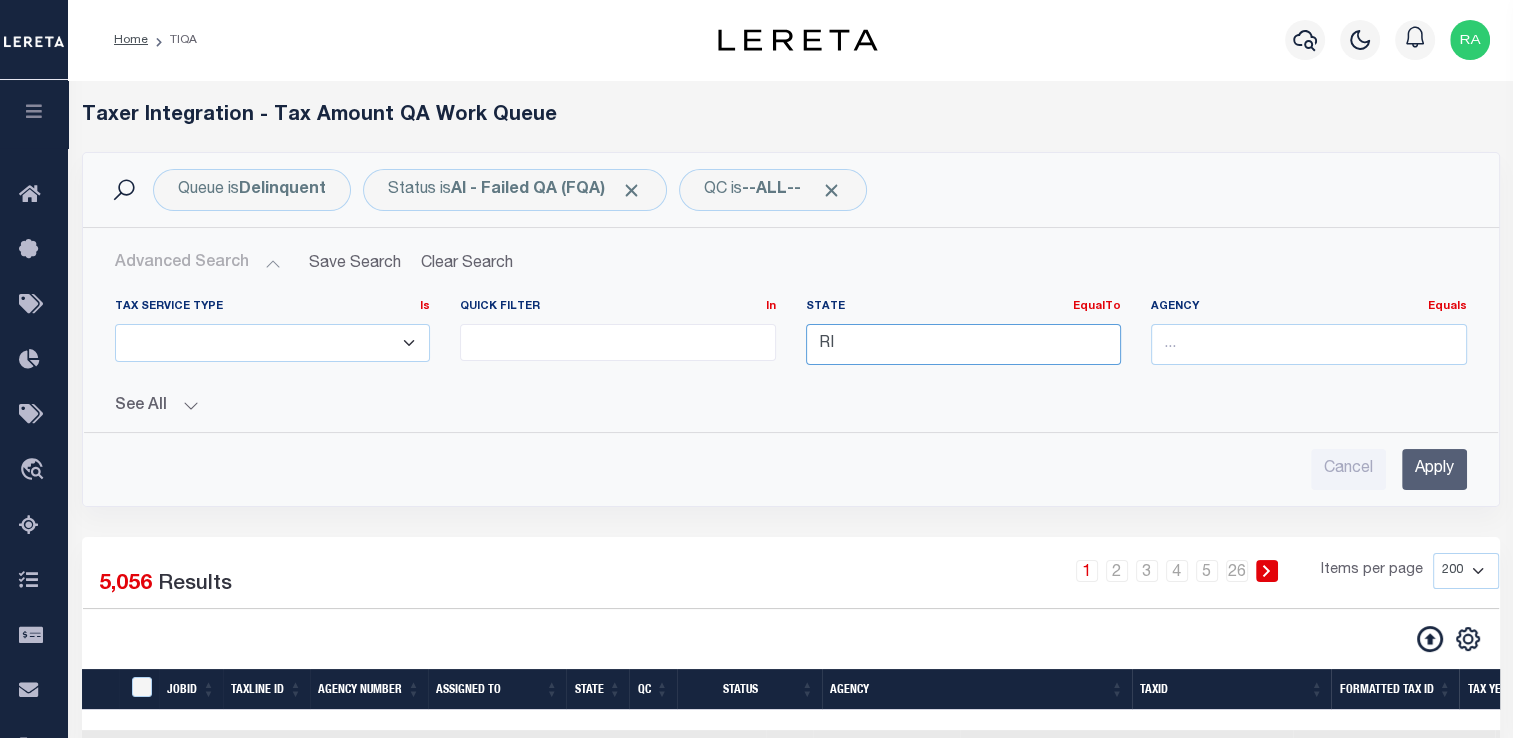 click on "RI" at bounding box center (964, 344) 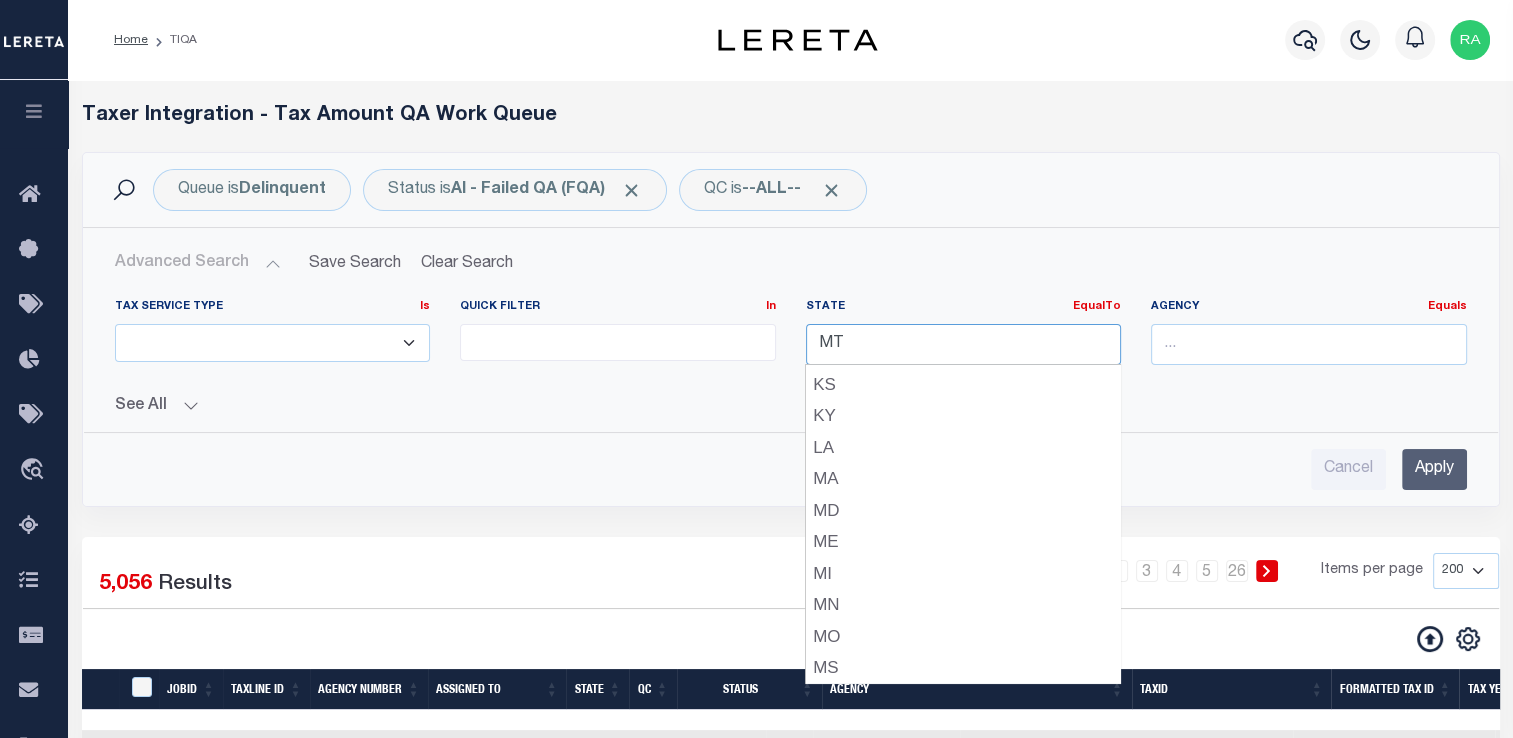 scroll, scrollTop: 564, scrollLeft: 0, axis: vertical 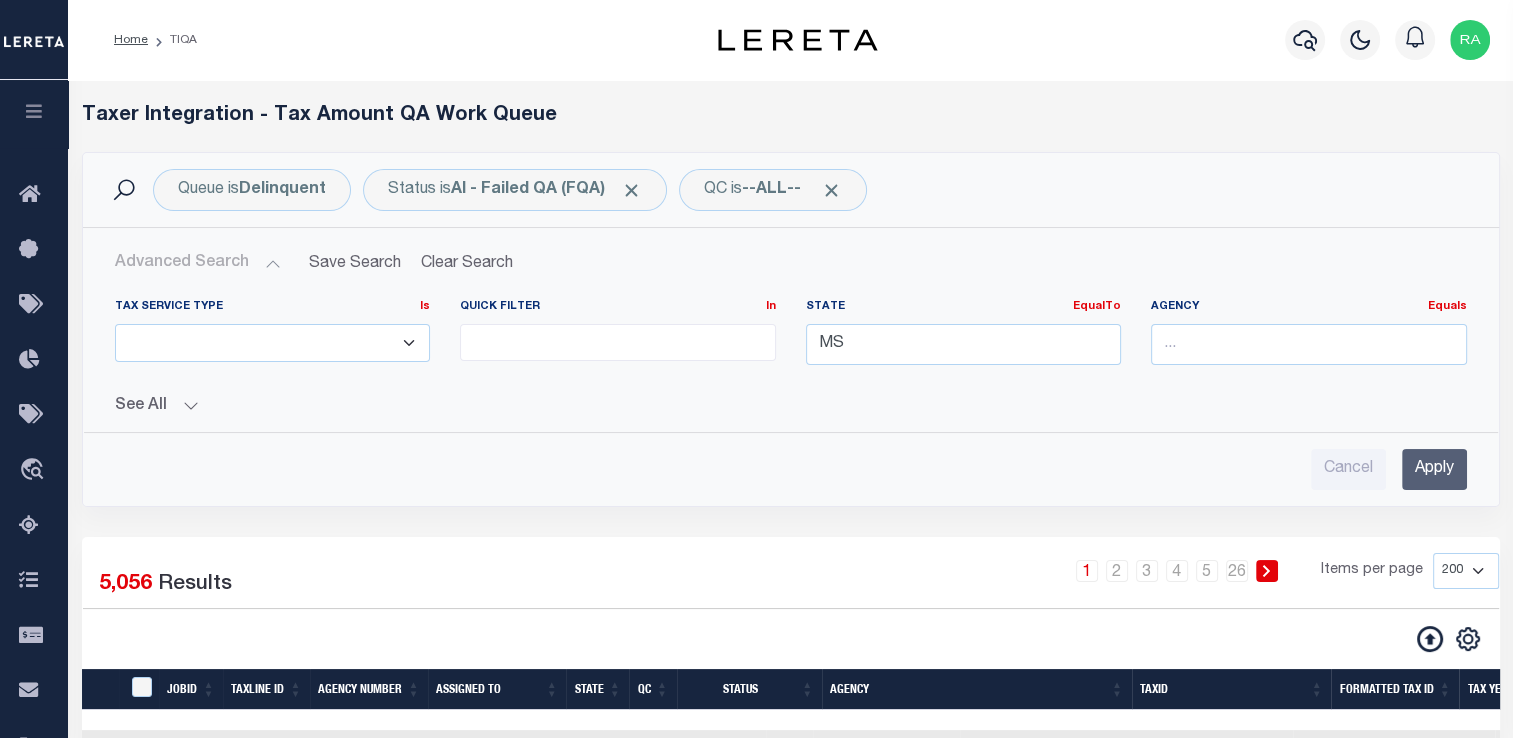 click on "Apply" at bounding box center (1434, 469) 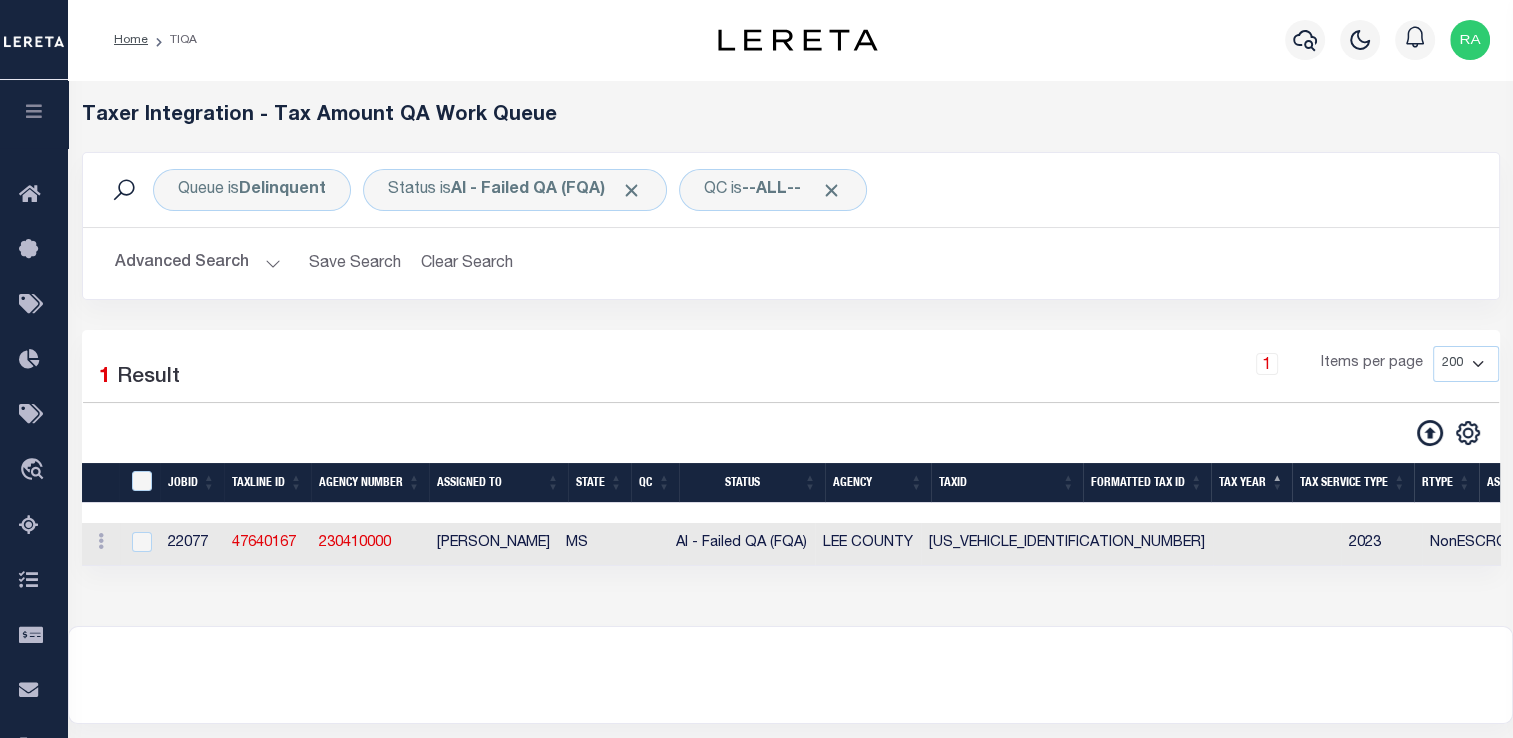 scroll, scrollTop: 0, scrollLeft: 555, axis: horizontal 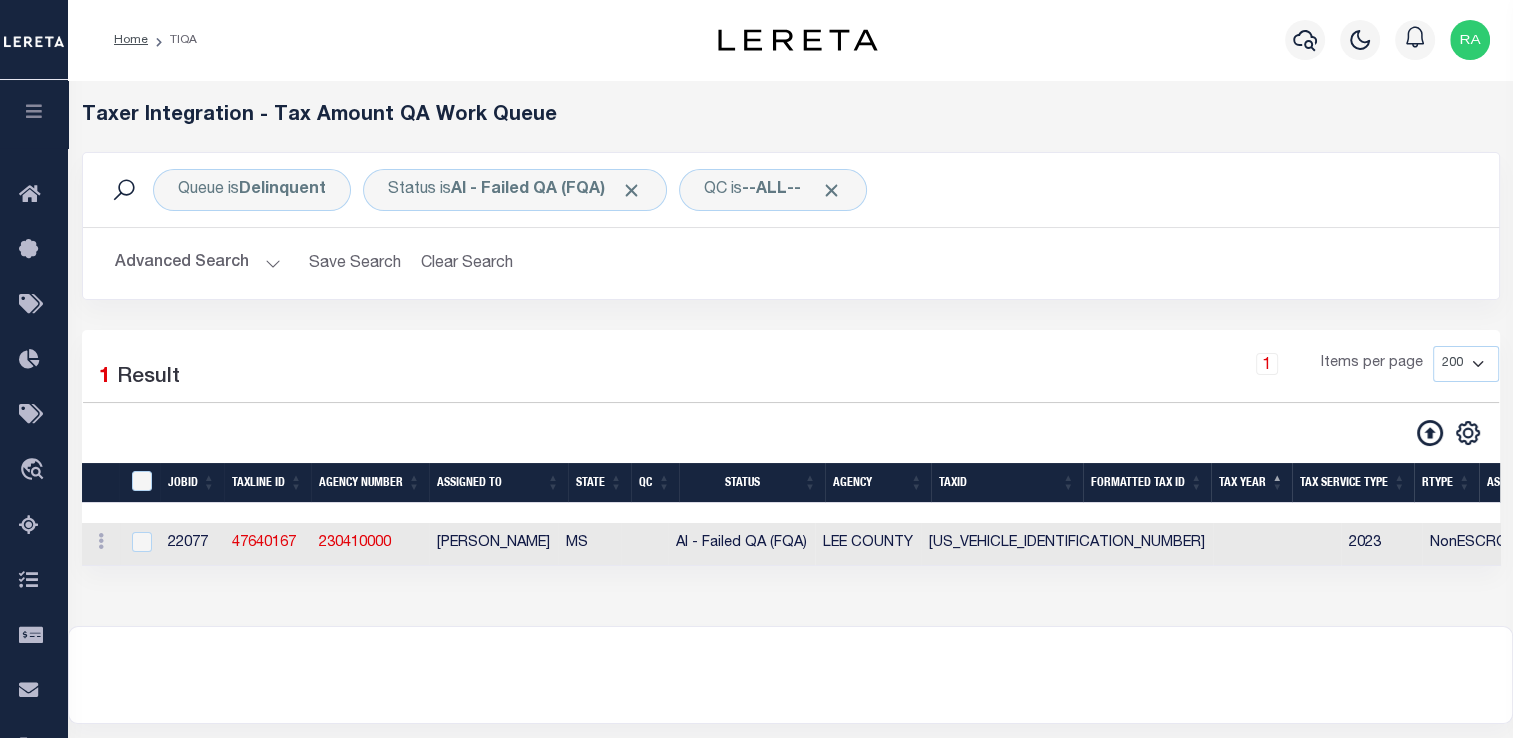 click at bounding box center (790, 675) 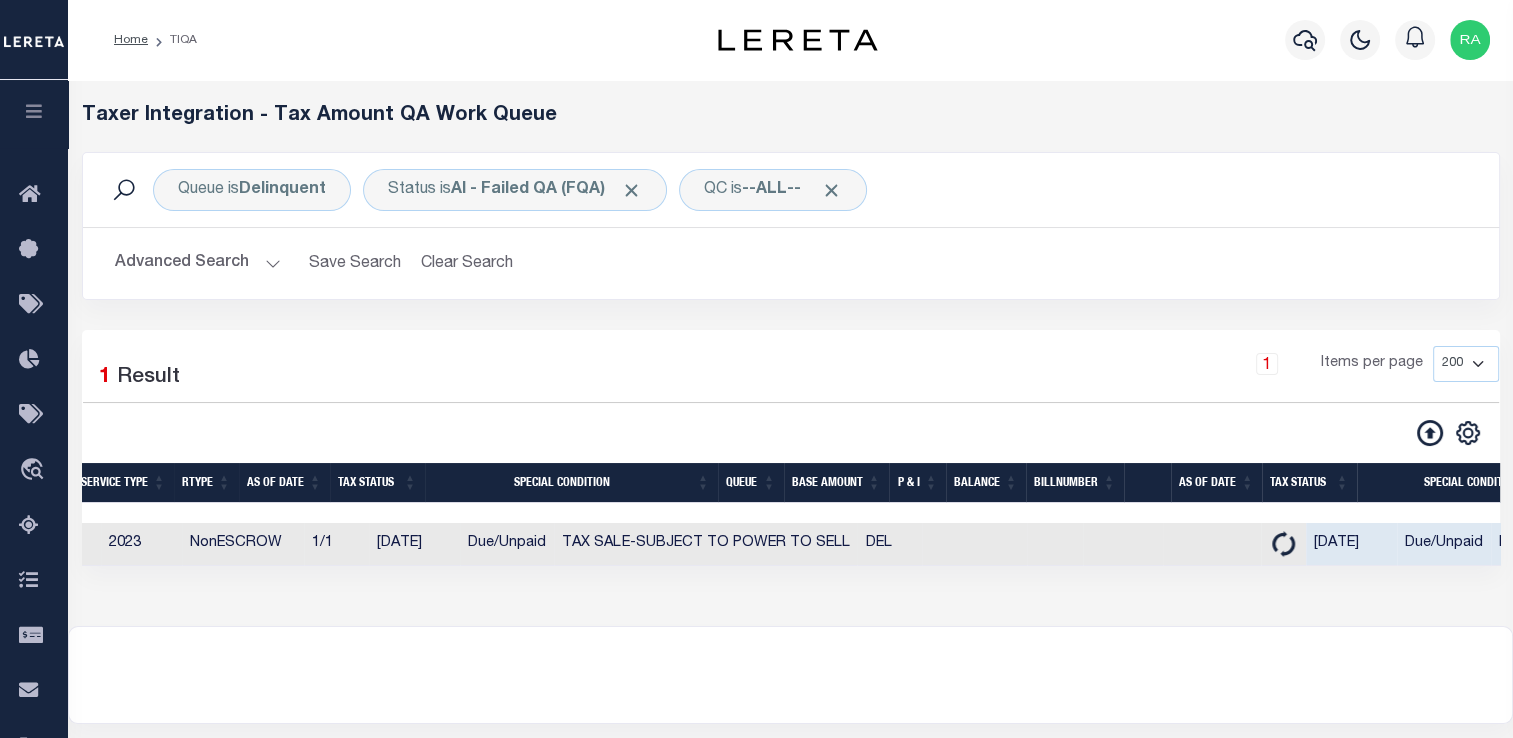 scroll, scrollTop: 0, scrollLeft: 1702, axis: horizontal 